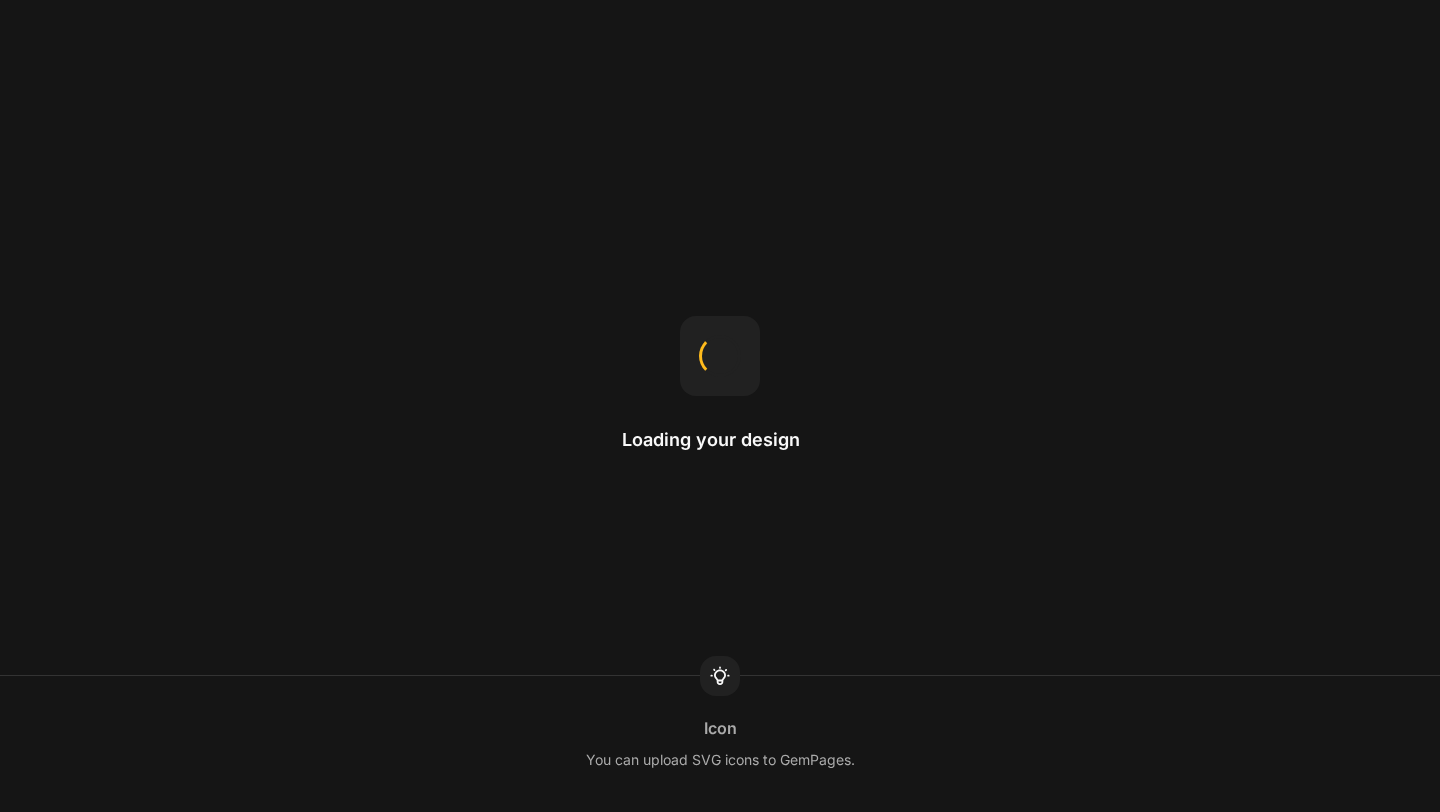 scroll, scrollTop: 0, scrollLeft: 0, axis: both 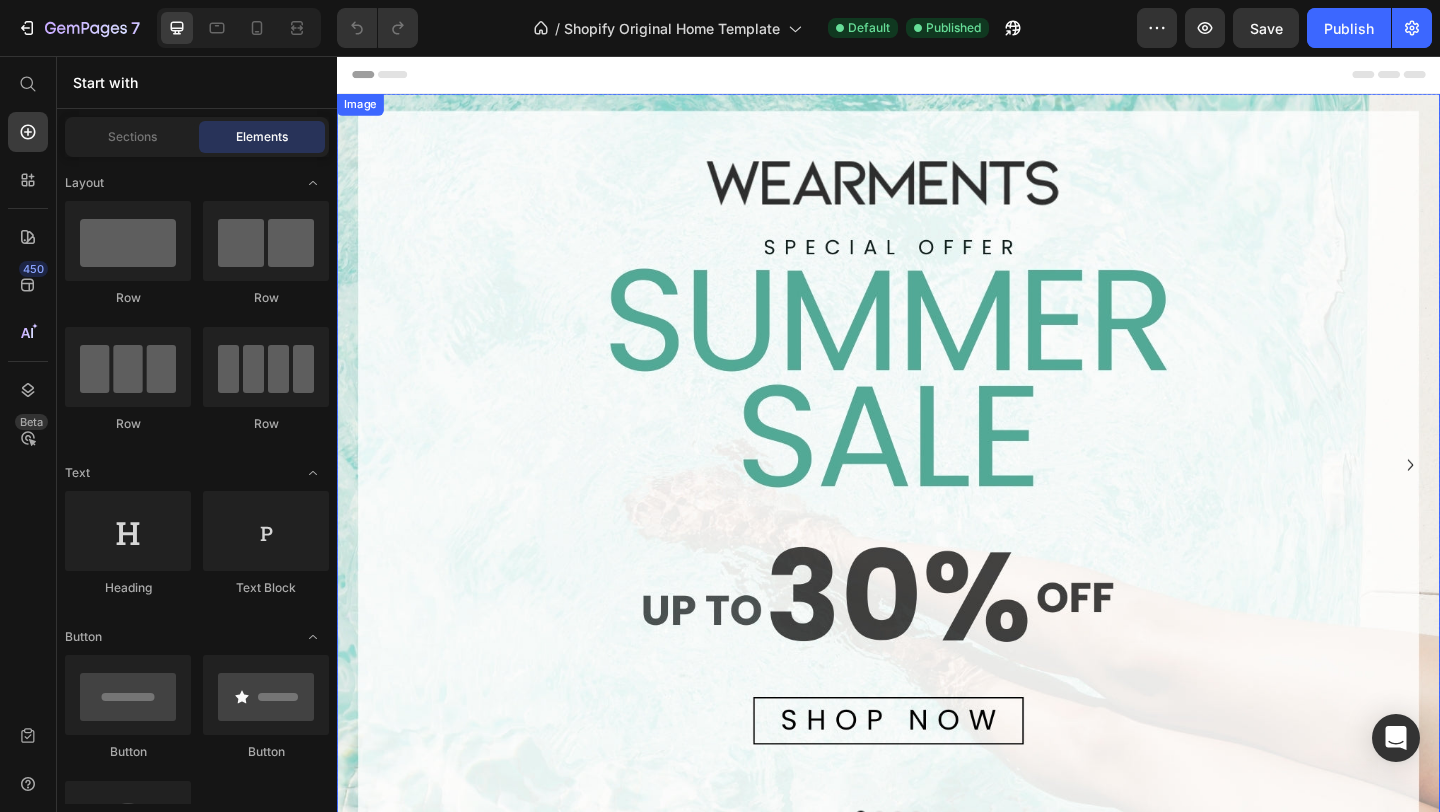 click at bounding box center (937, 501) 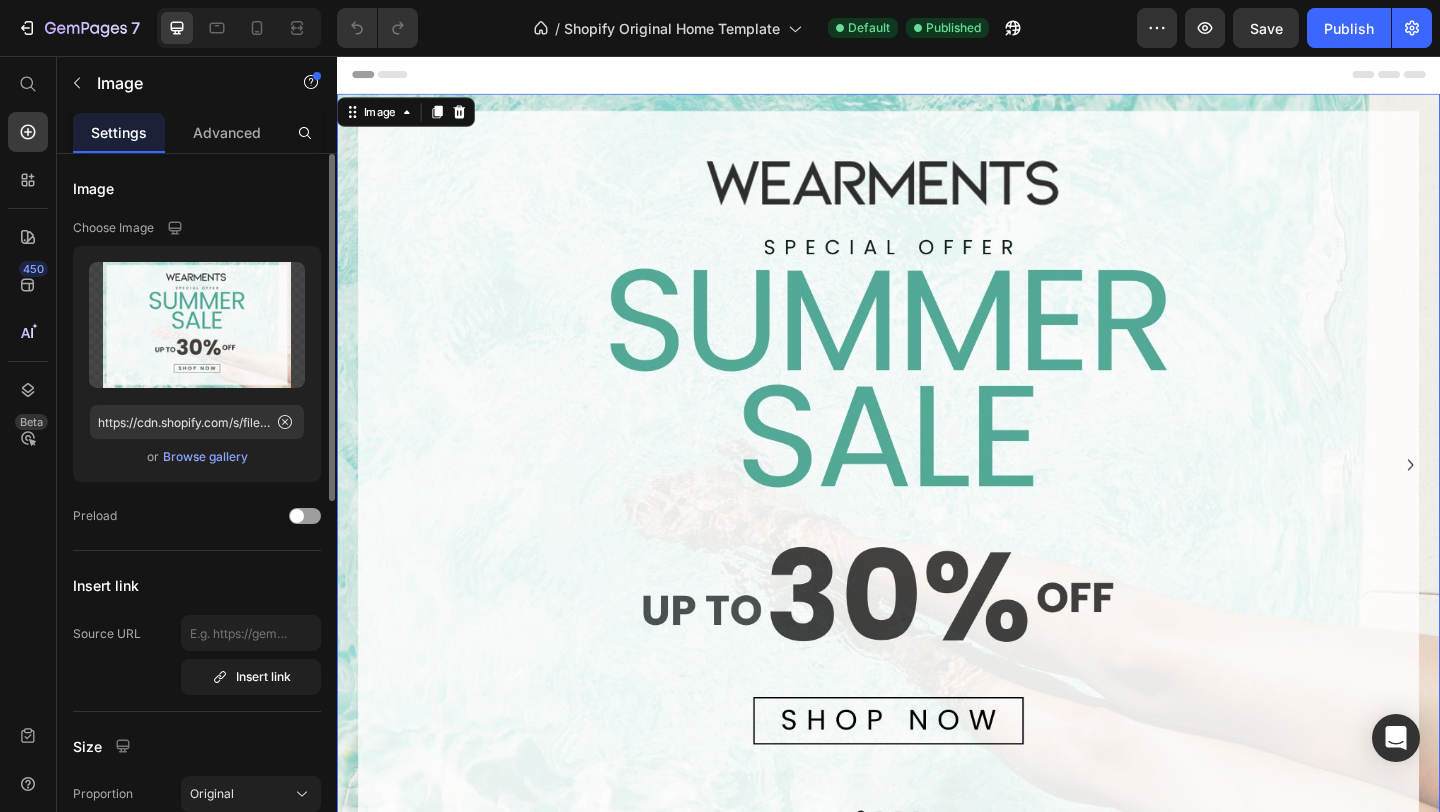 click on "Browse gallery" at bounding box center (205, 457) 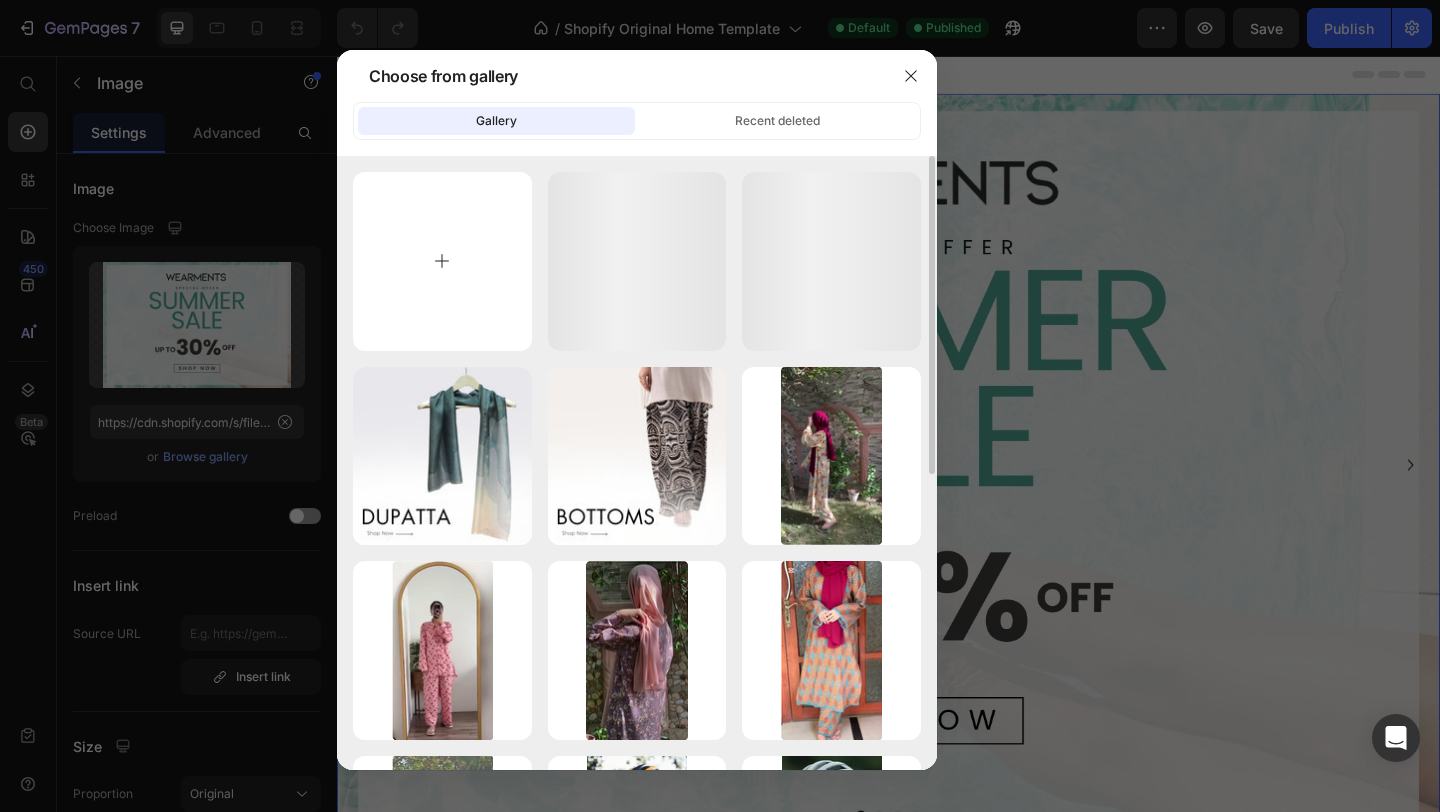 click at bounding box center [442, 261] 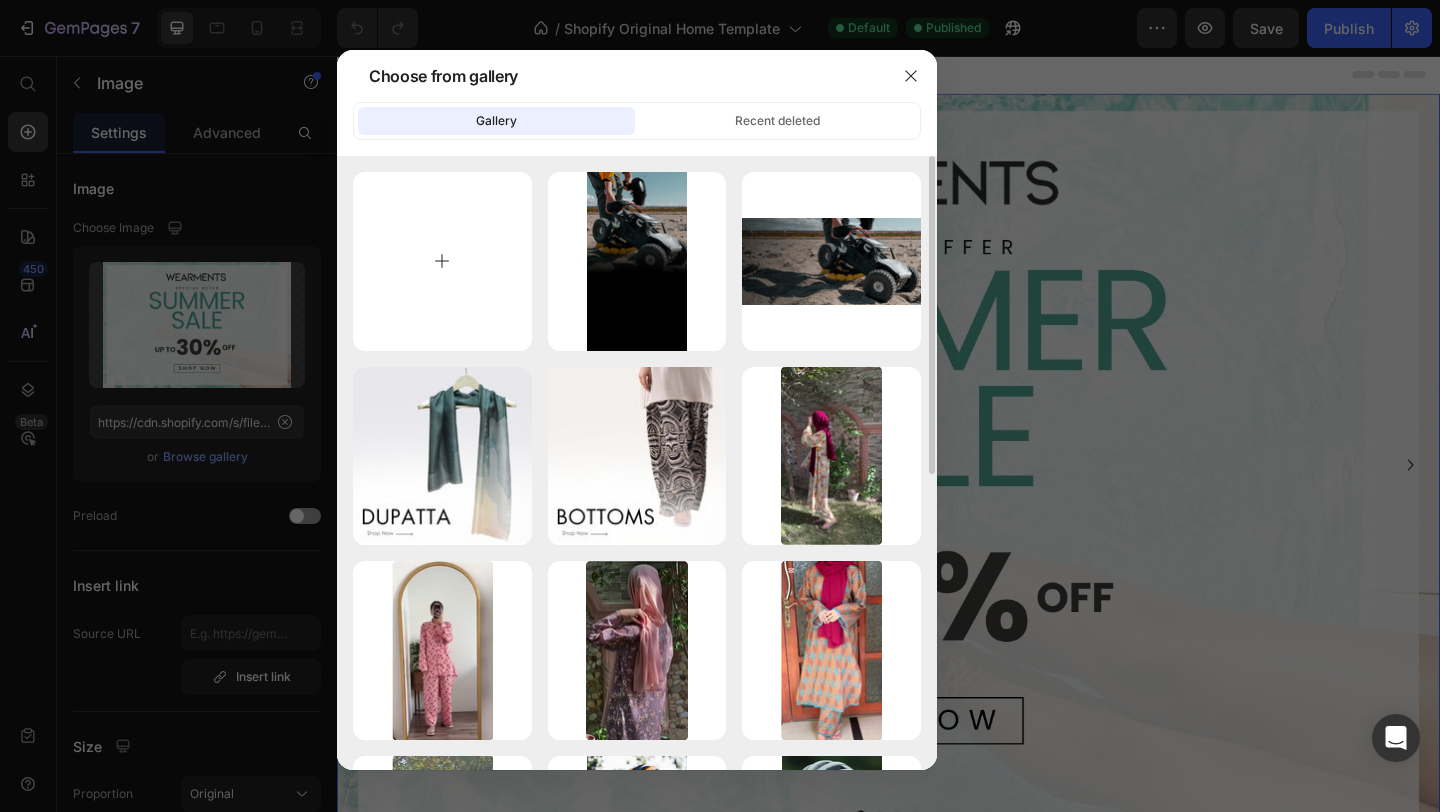 type on "C:\fakepath\9.jpg" 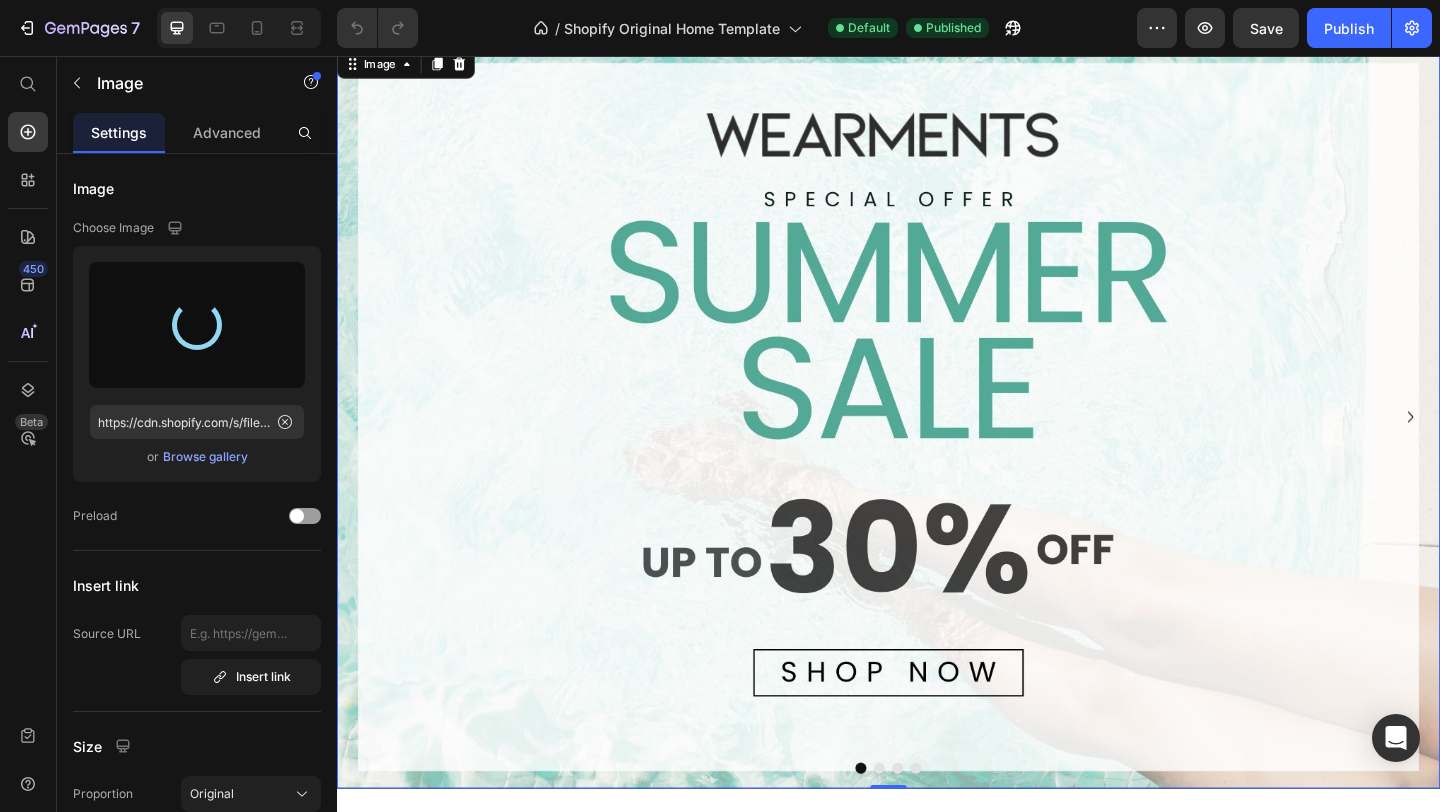 scroll, scrollTop: 58, scrollLeft: 0, axis: vertical 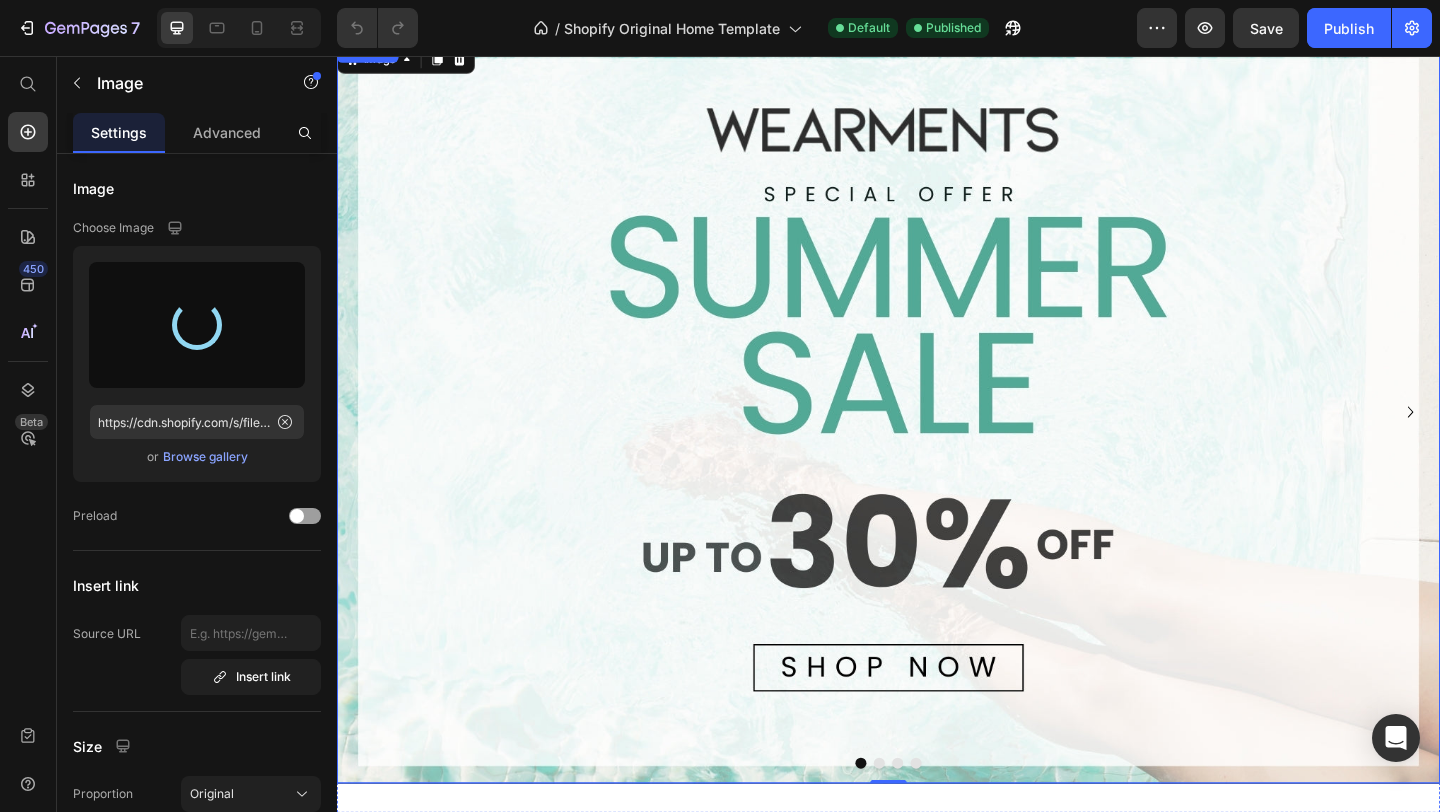 click at bounding box center [927, 825] 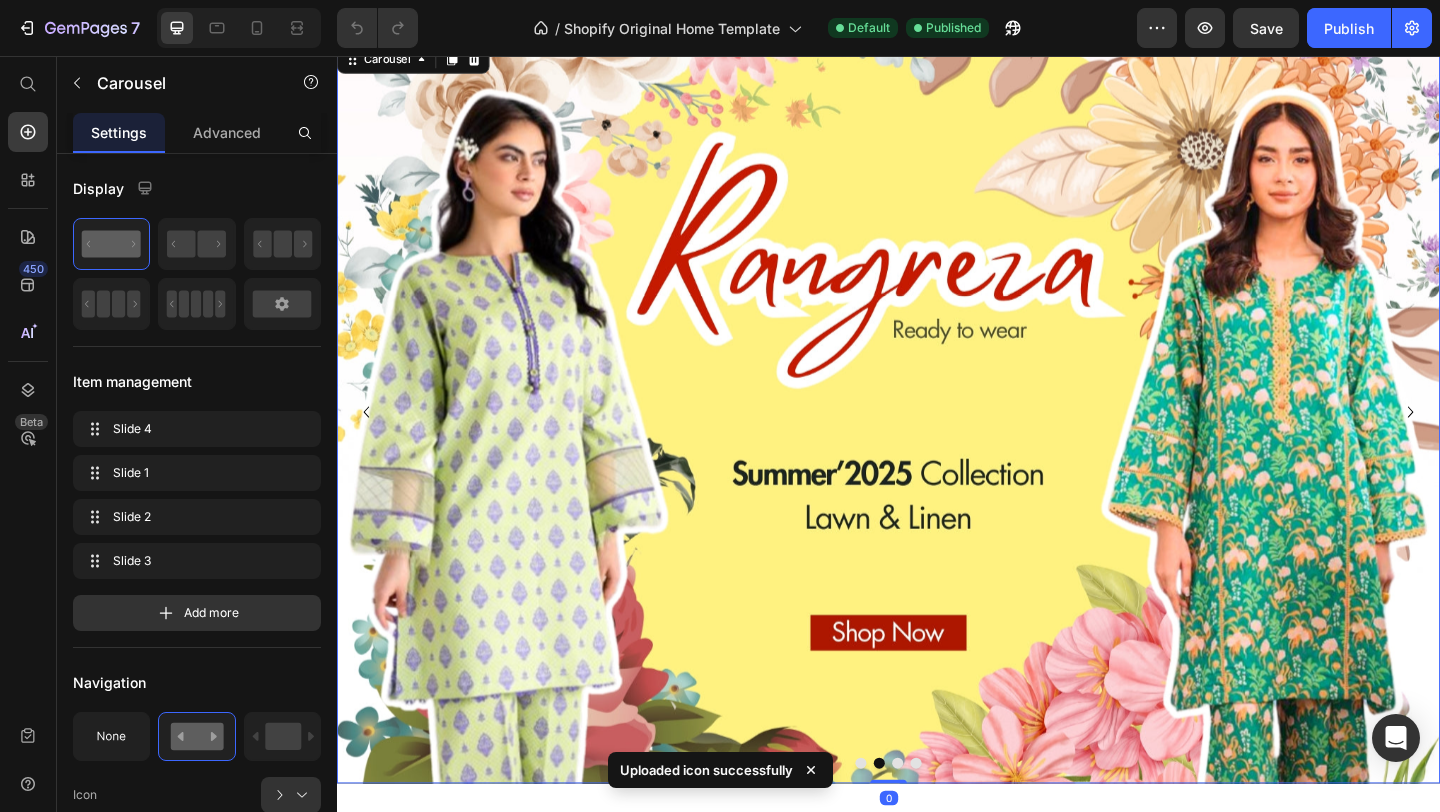 click at bounding box center (907, 825) 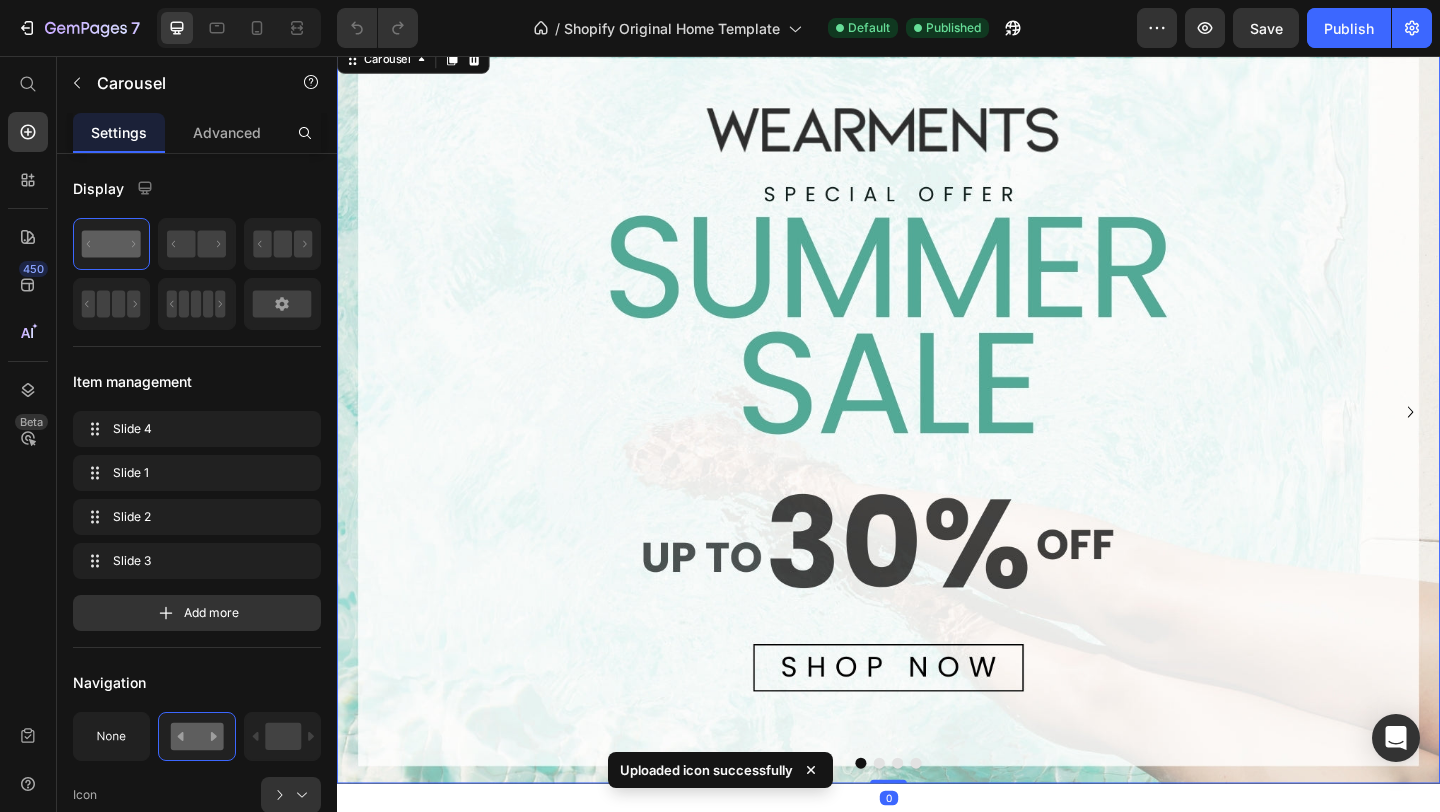 click at bounding box center (937, 443) 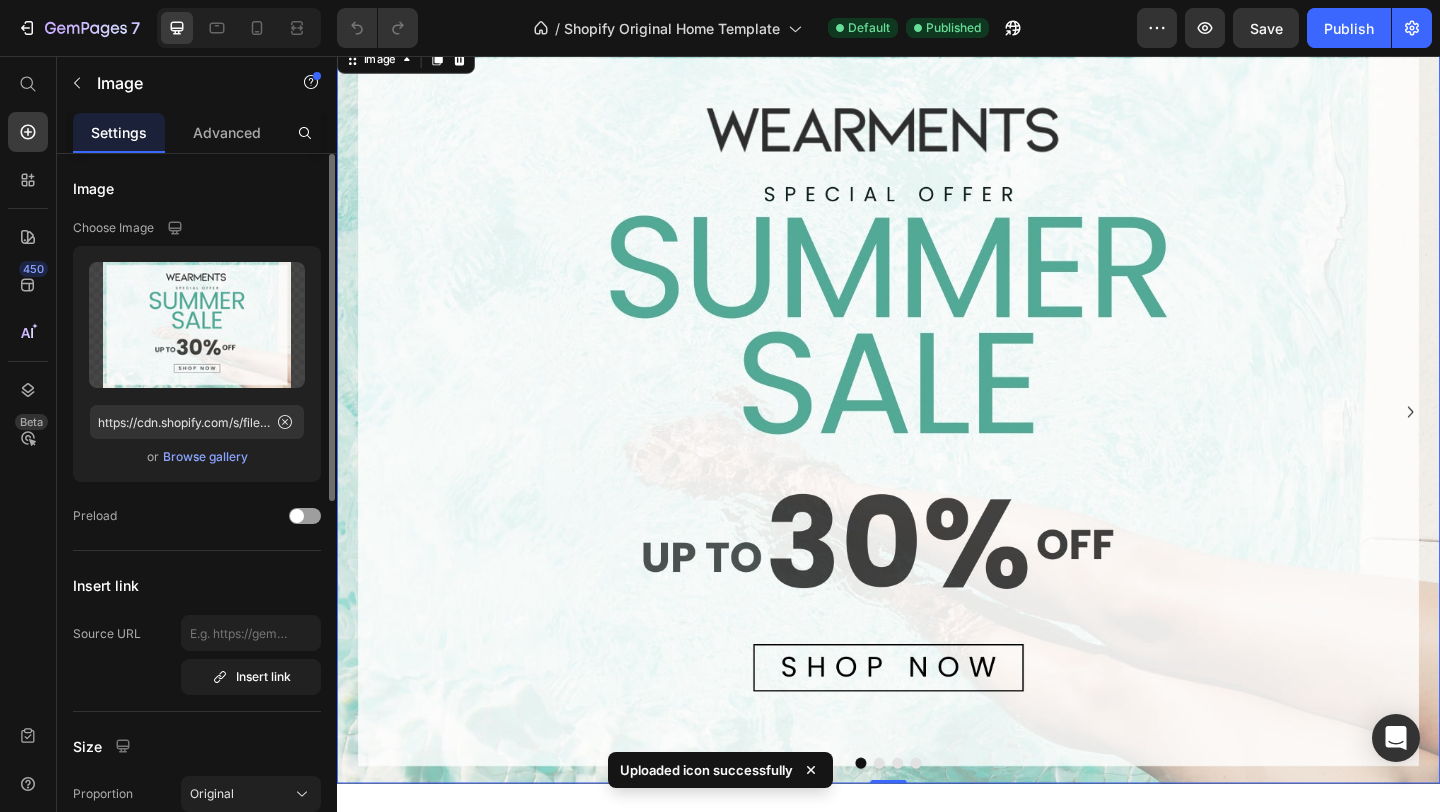 click on "Browse gallery" at bounding box center (205, 457) 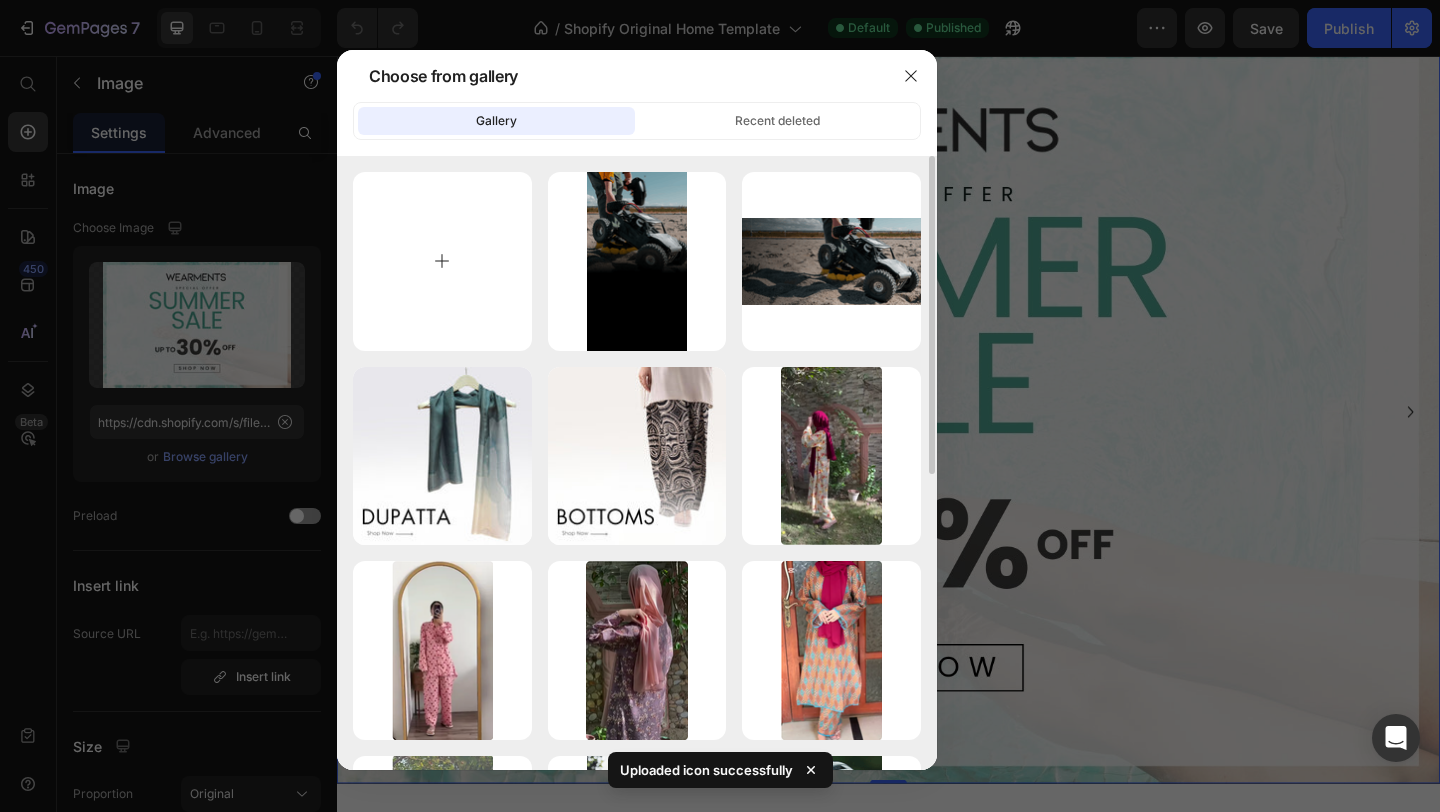 click at bounding box center (442, 261) 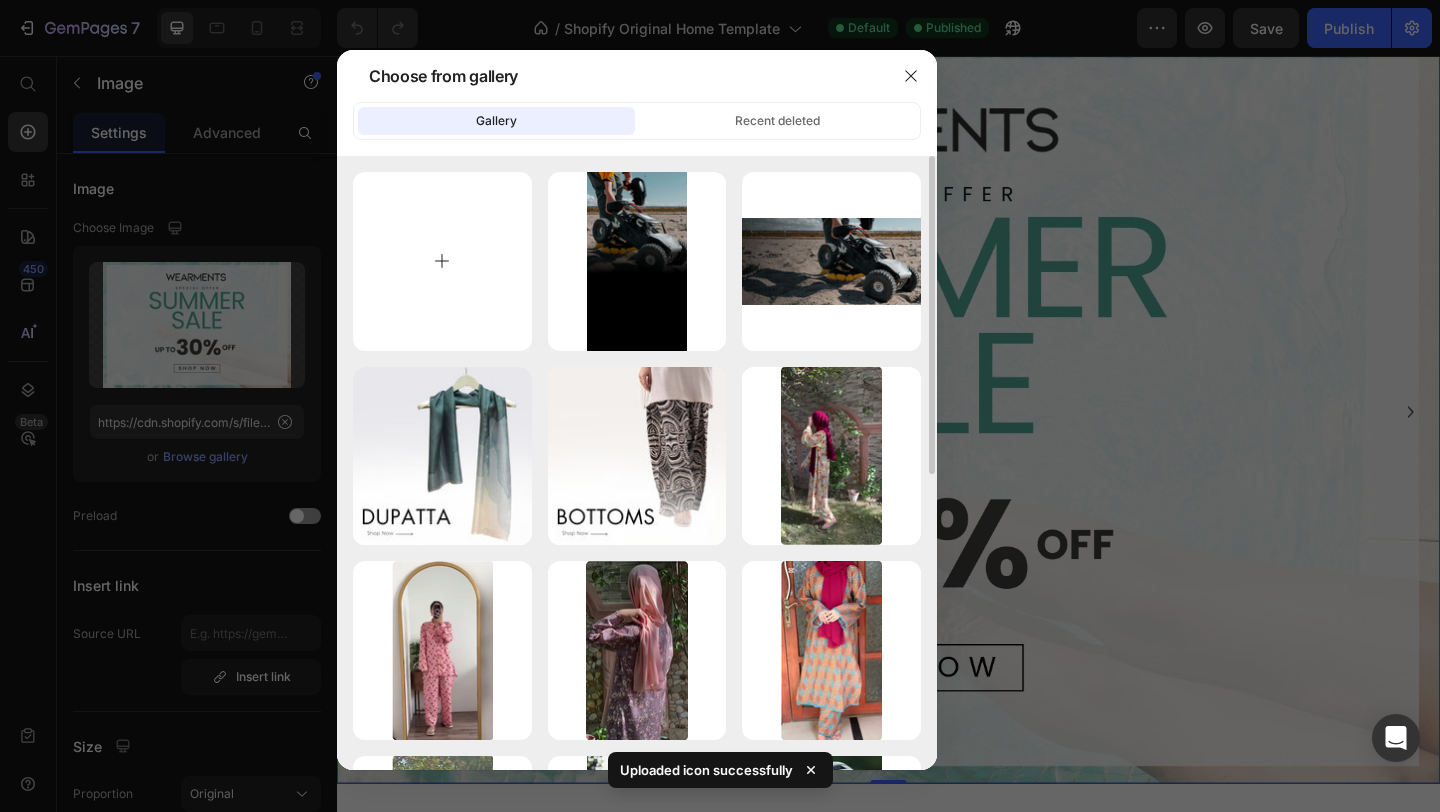 type on "C:\fakepath\9.jpg" 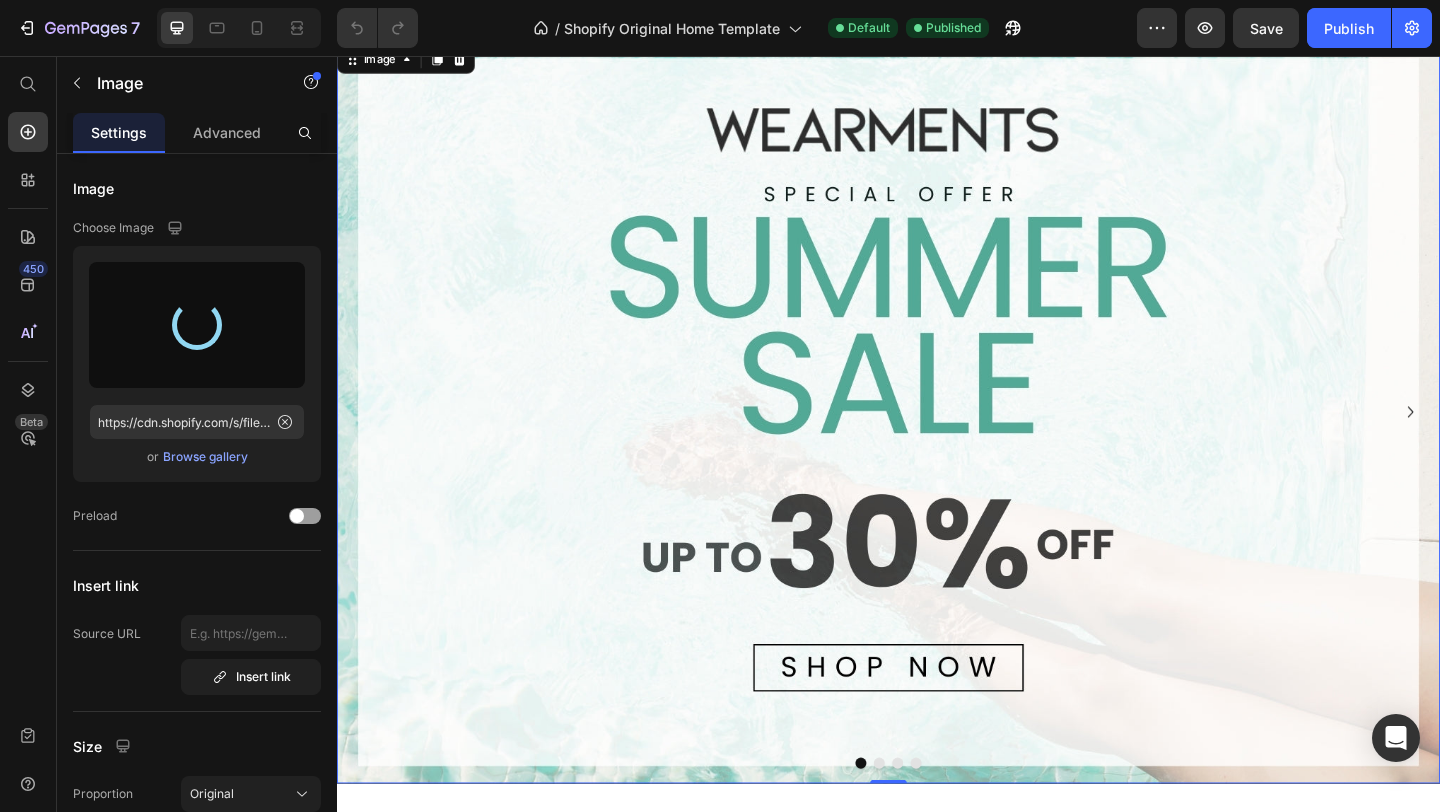 type on "https://cdn.shopify.com/s/files/1/0686/2349/9402/files/gempages_557497775269348441-94eb1215-f187-4147-ba44-ff9fa6ab662f.jpg" 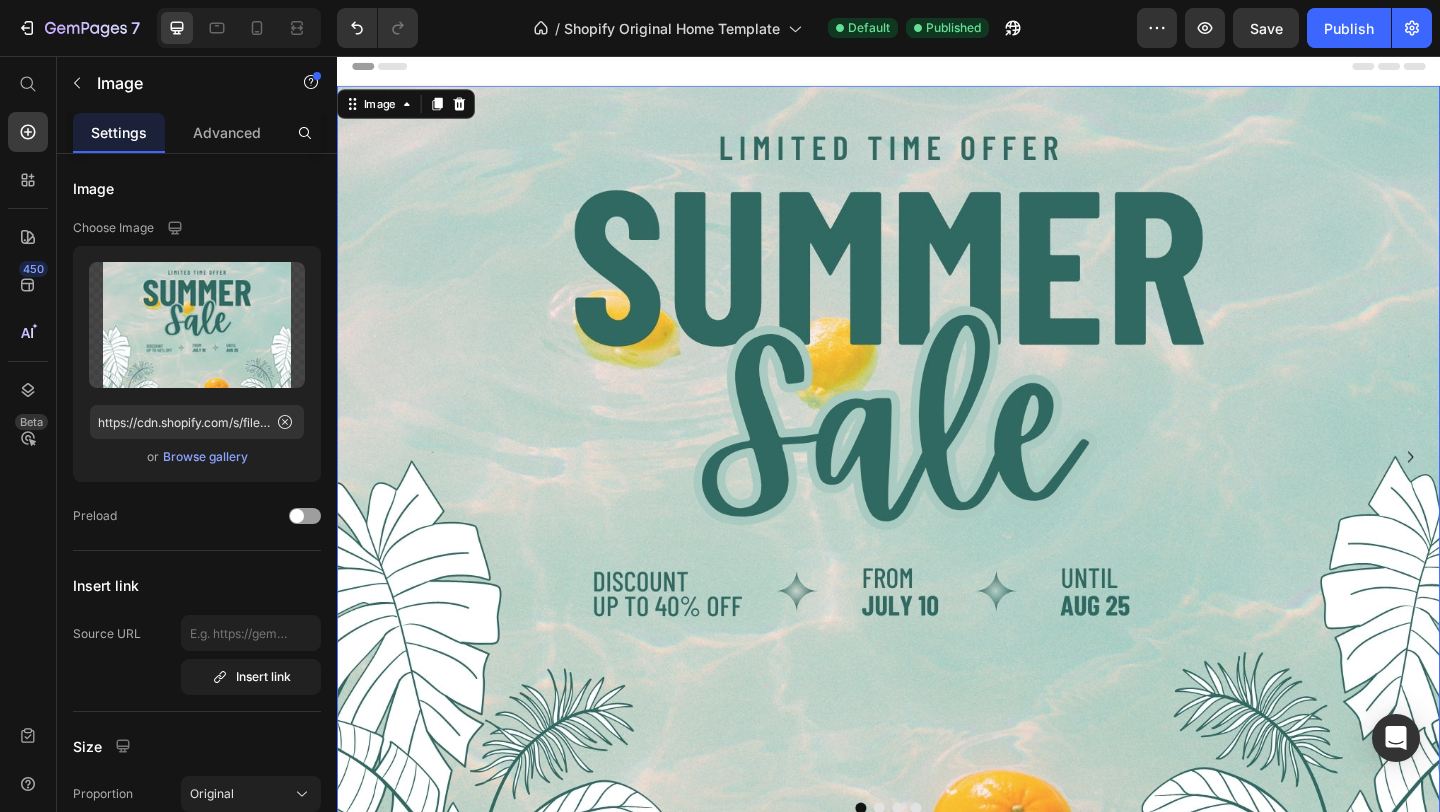 scroll, scrollTop: 0, scrollLeft: 0, axis: both 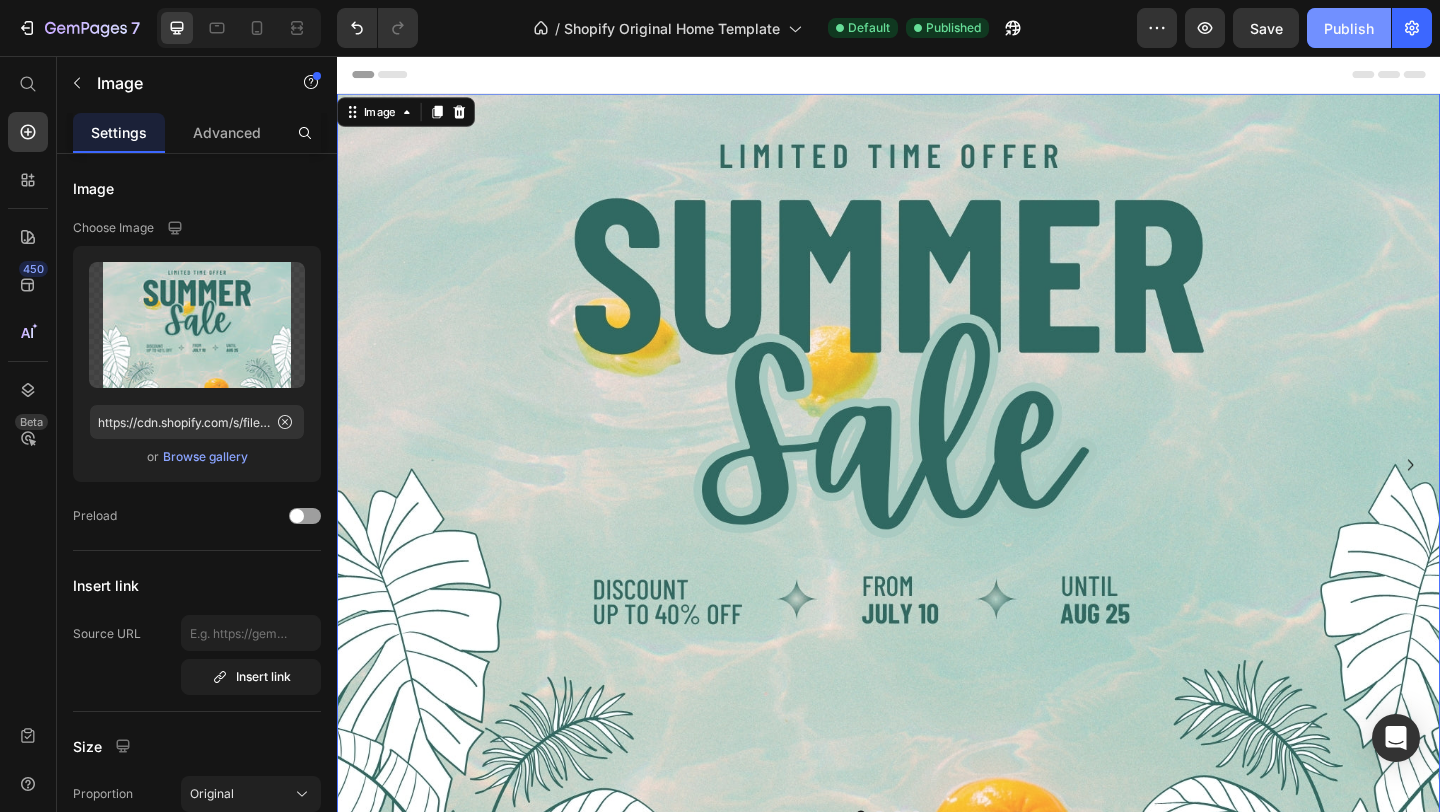 click on "Publish" at bounding box center [1349, 28] 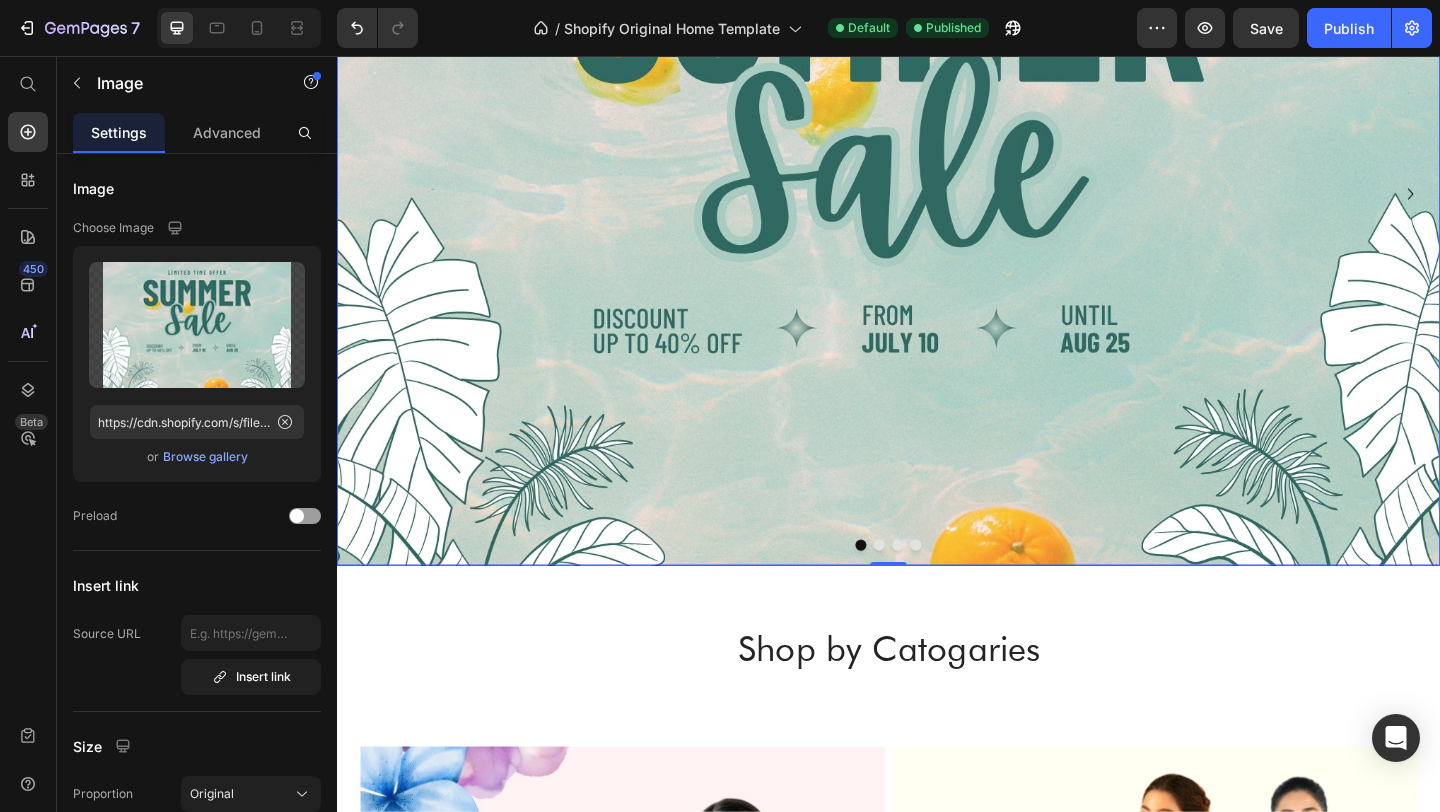 scroll, scrollTop: 334, scrollLeft: 0, axis: vertical 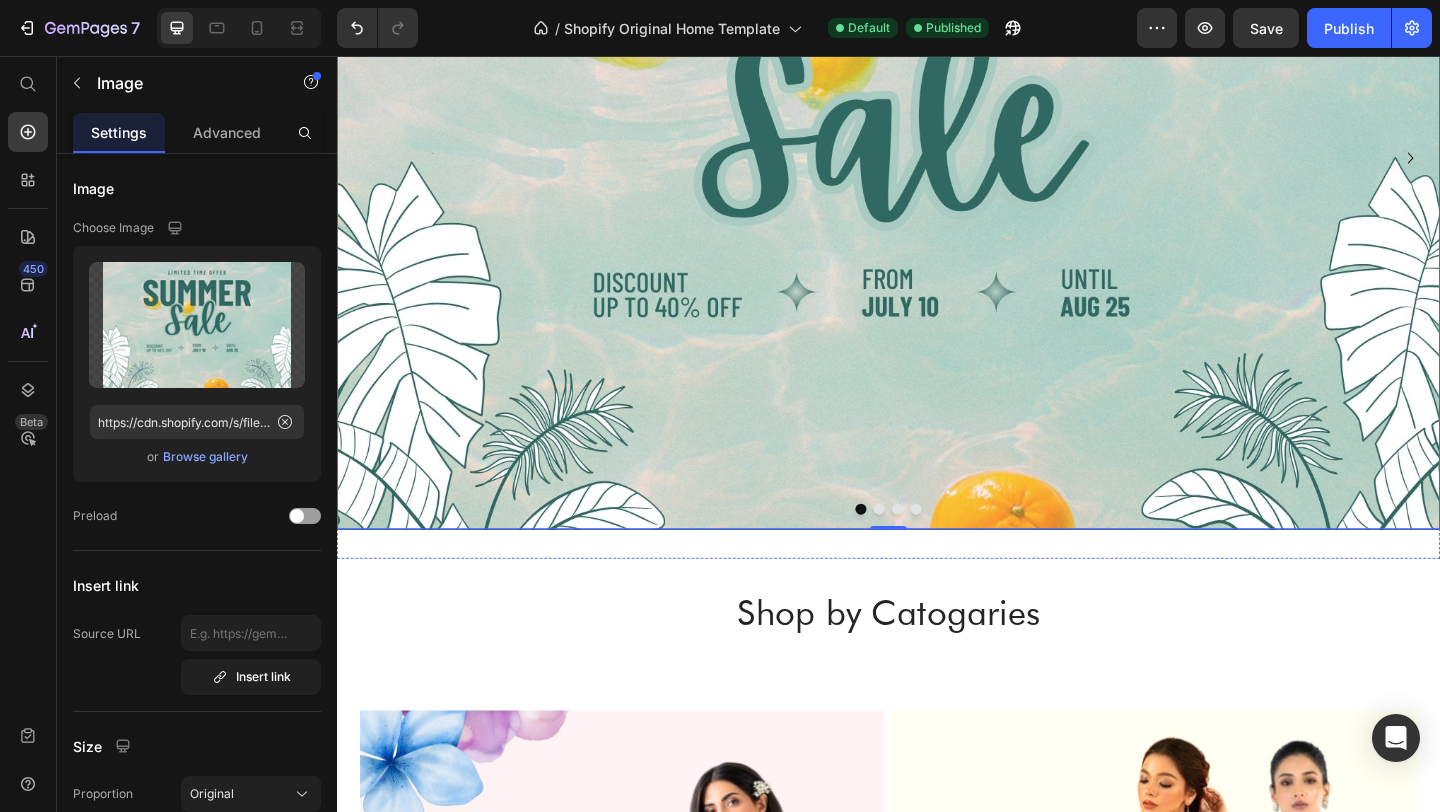 click at bounding box center [927, 549] 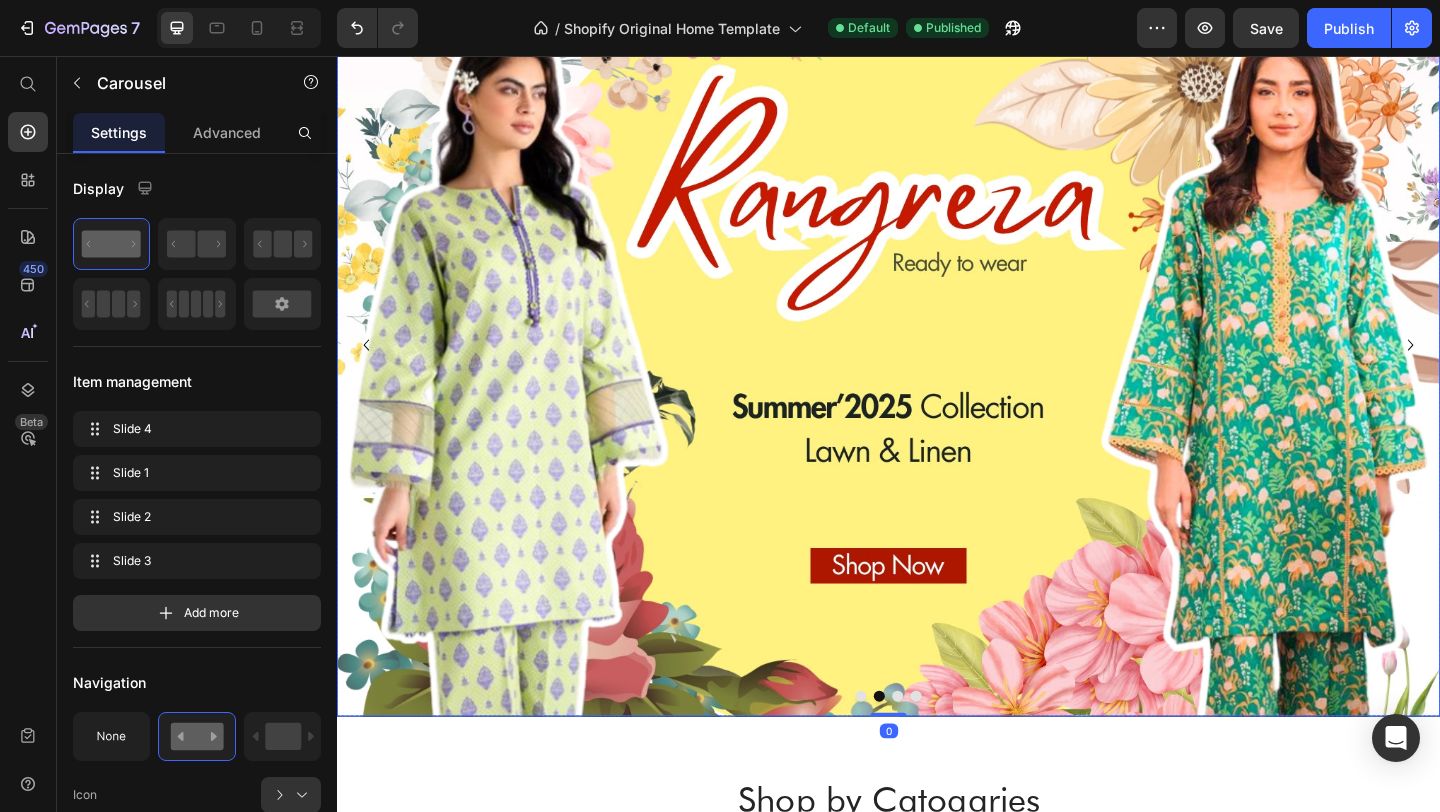 scroll, scrollTop: 106, scrollLeft: 0, axis: vertical 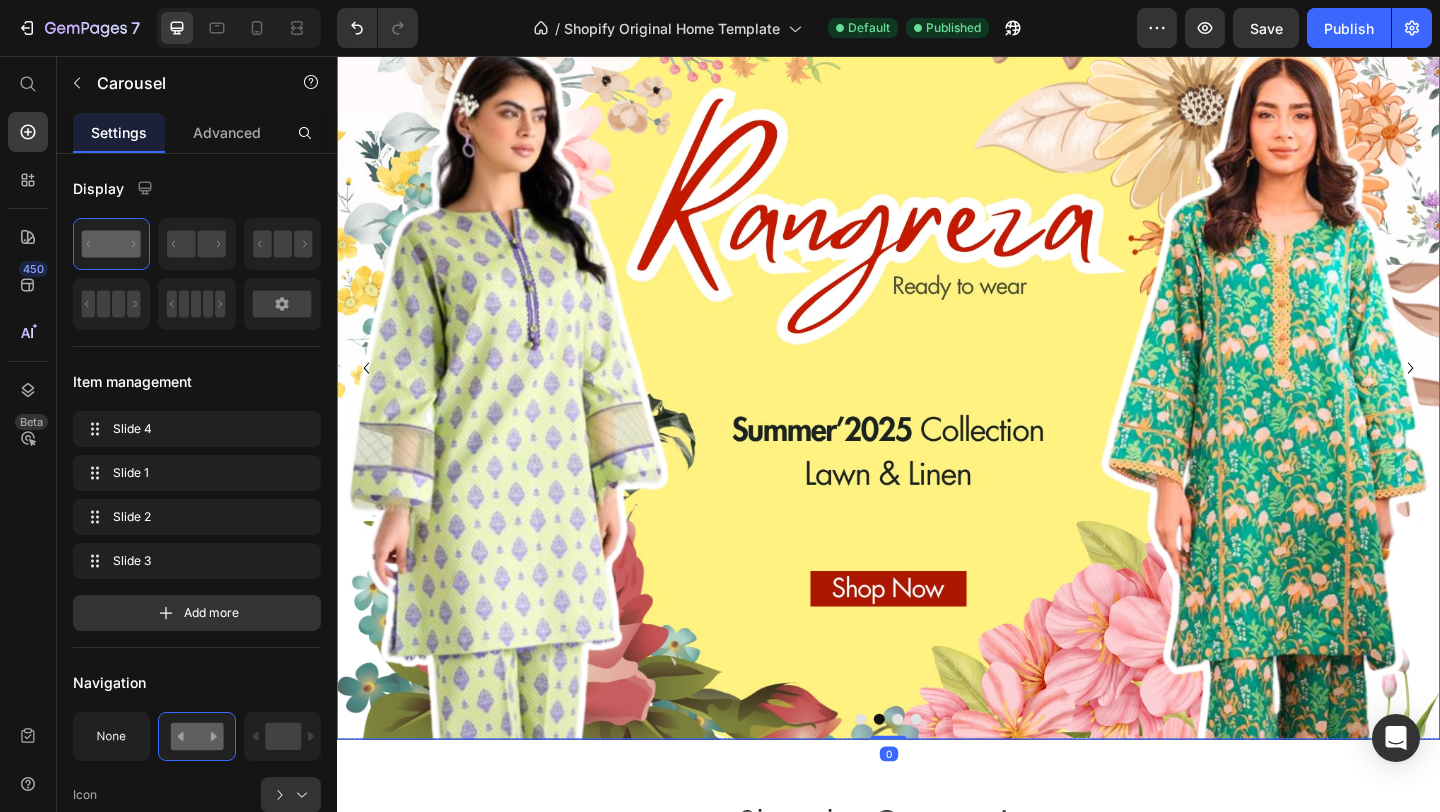 click at bounding box center [937, 395] 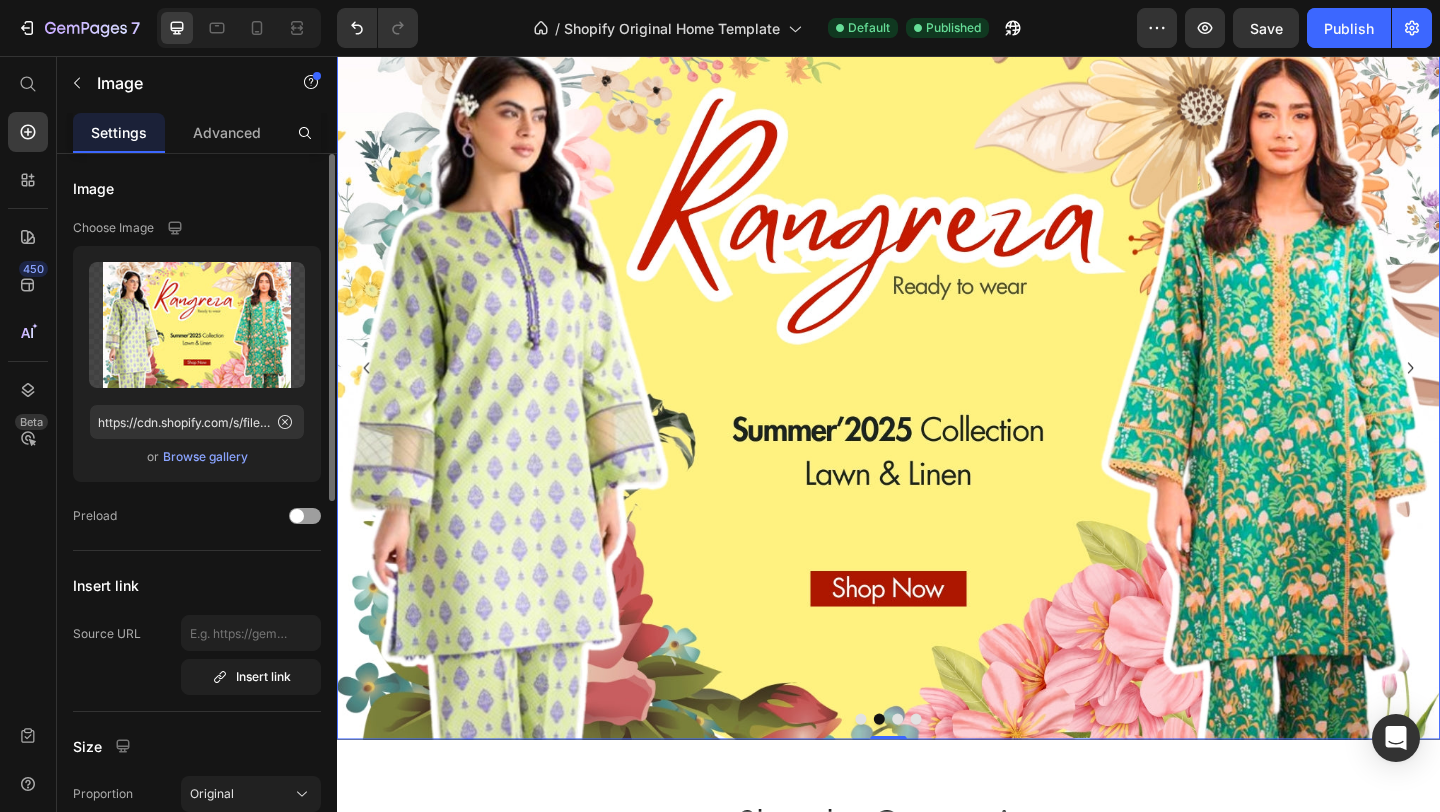 click on "Browse gallery" at bounding box center [205, 457] 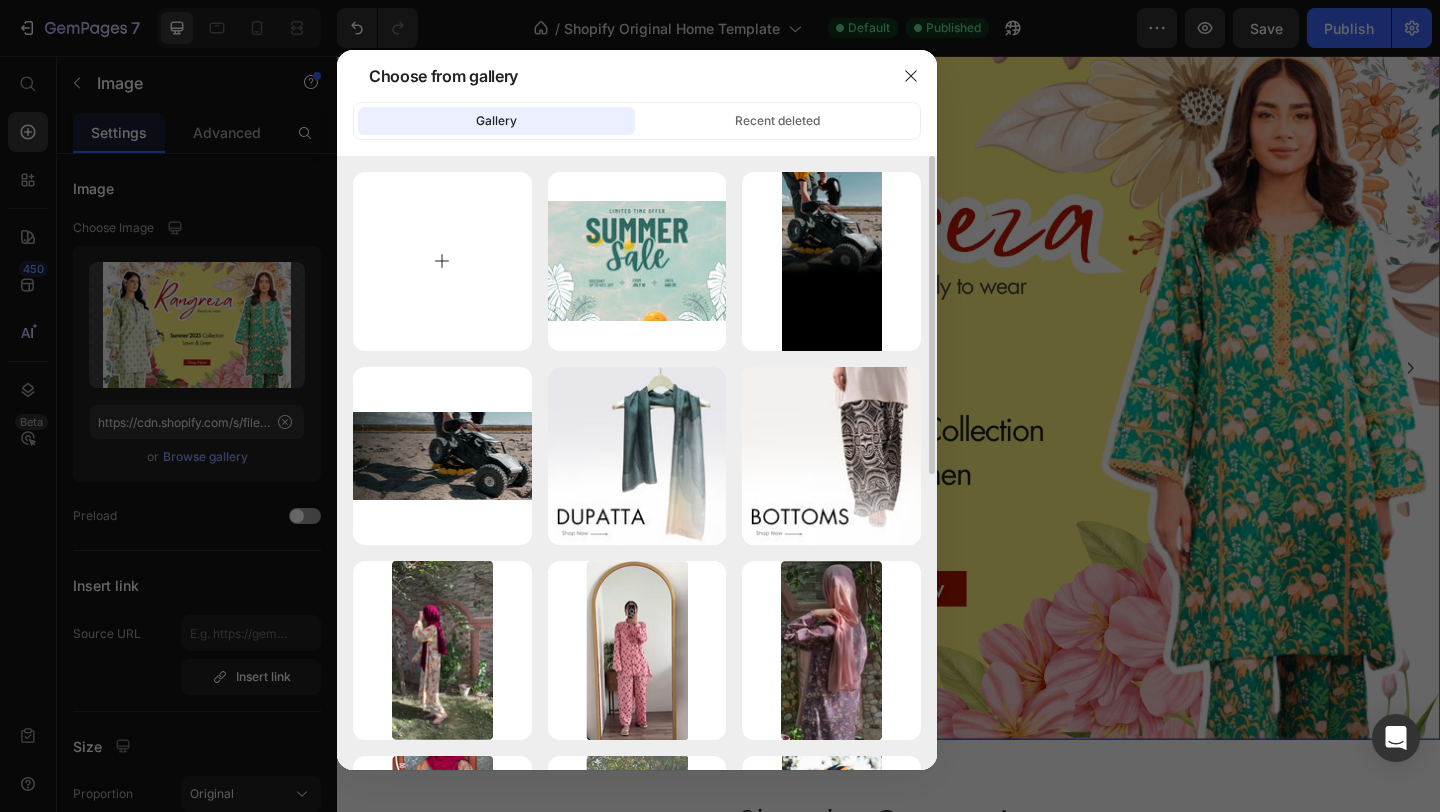click at bounding box center [442, 261] 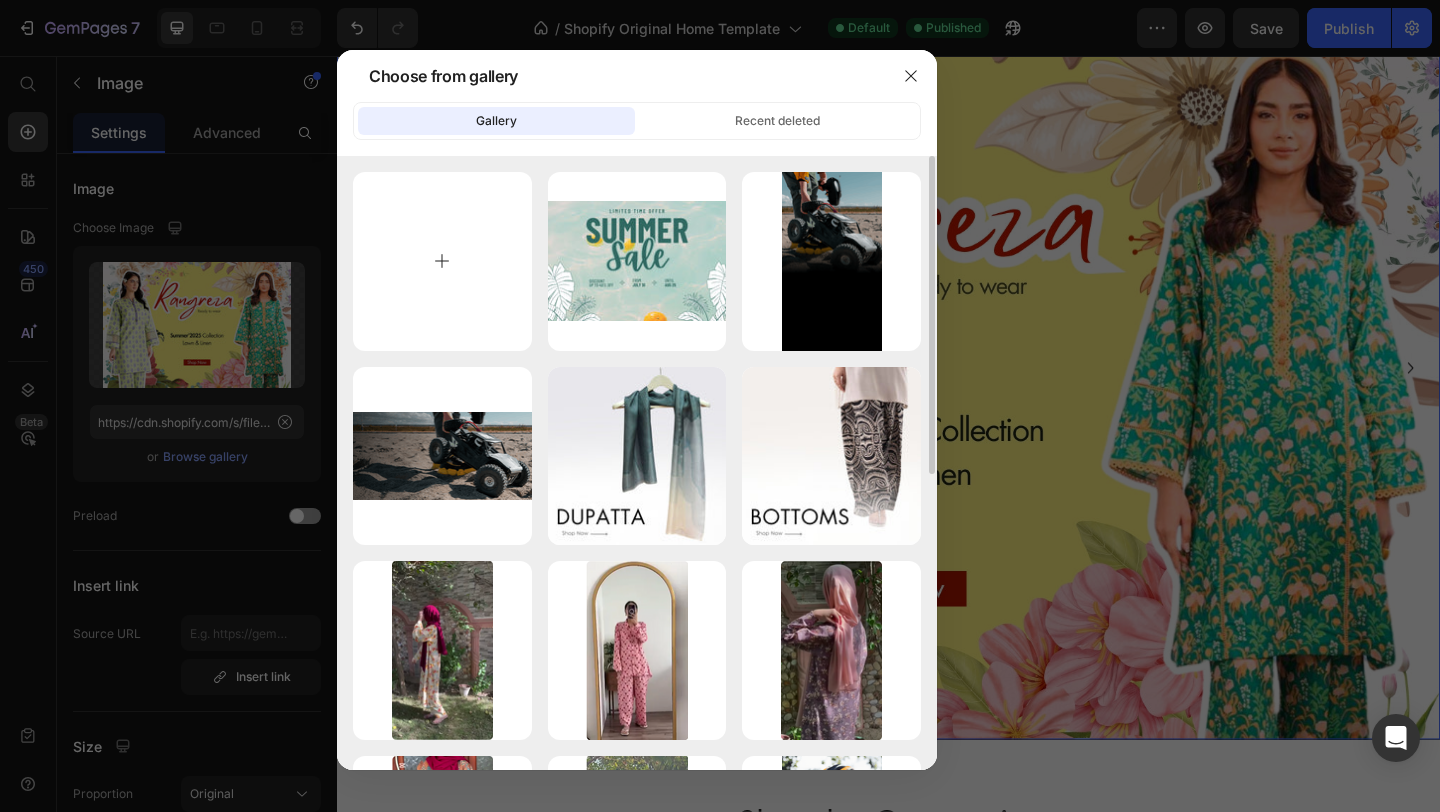 type on "C:\fakepath\25.jpg" 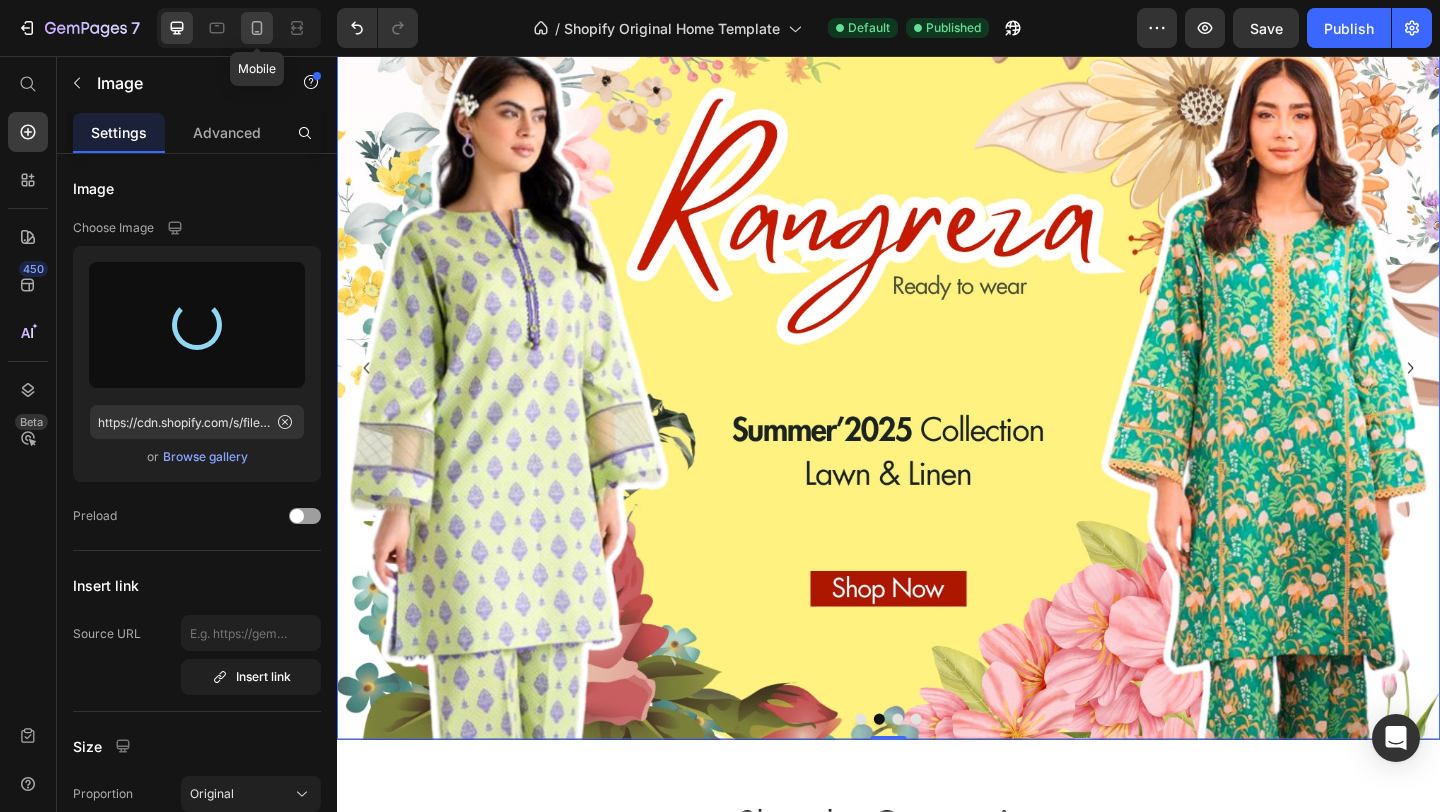 type on "https://cdn.shopify.com/s/files/1/0686/2349/9402/files/gempages_557497775269348441-884e519a-89d9-4090-9a79-3ac64336522d.jpg" 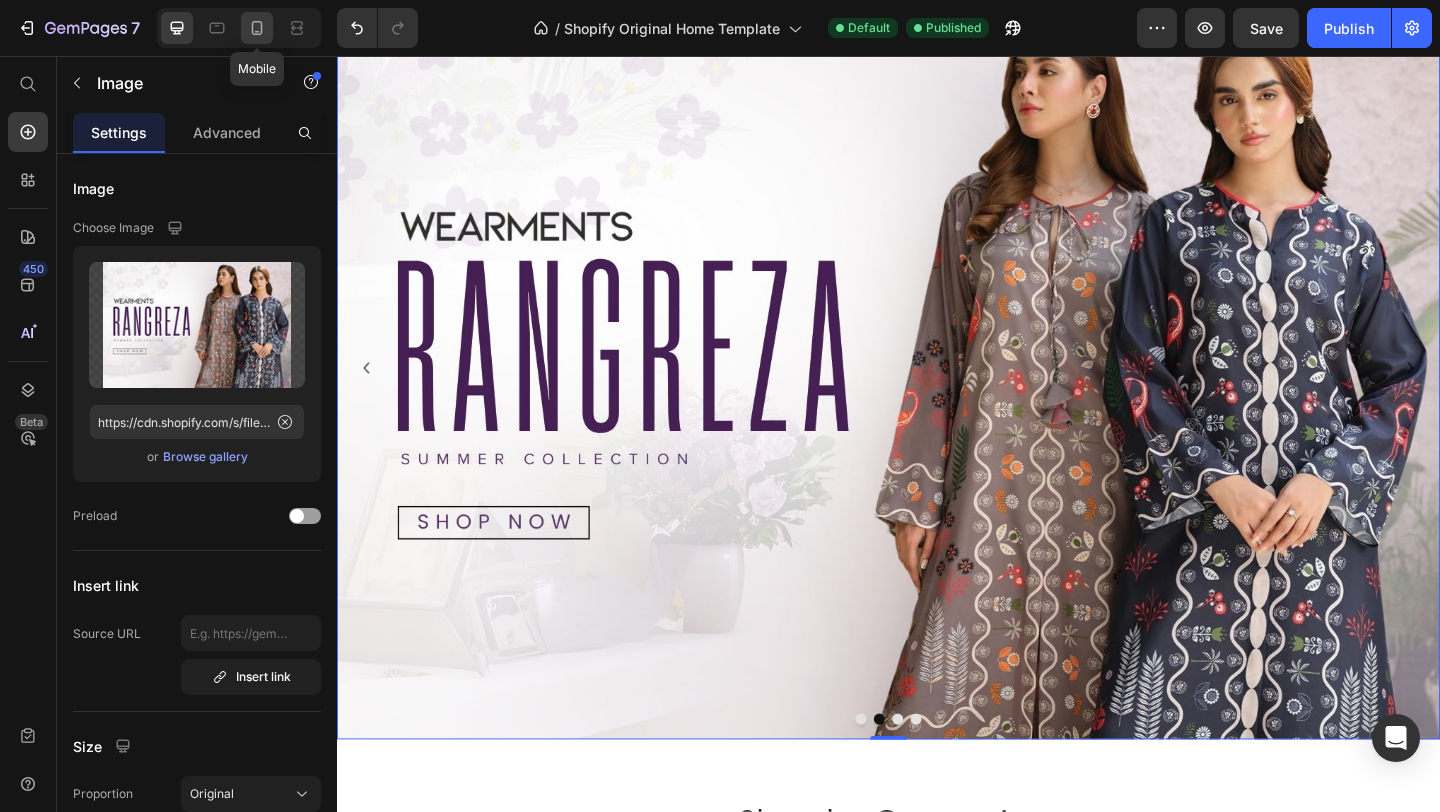 click 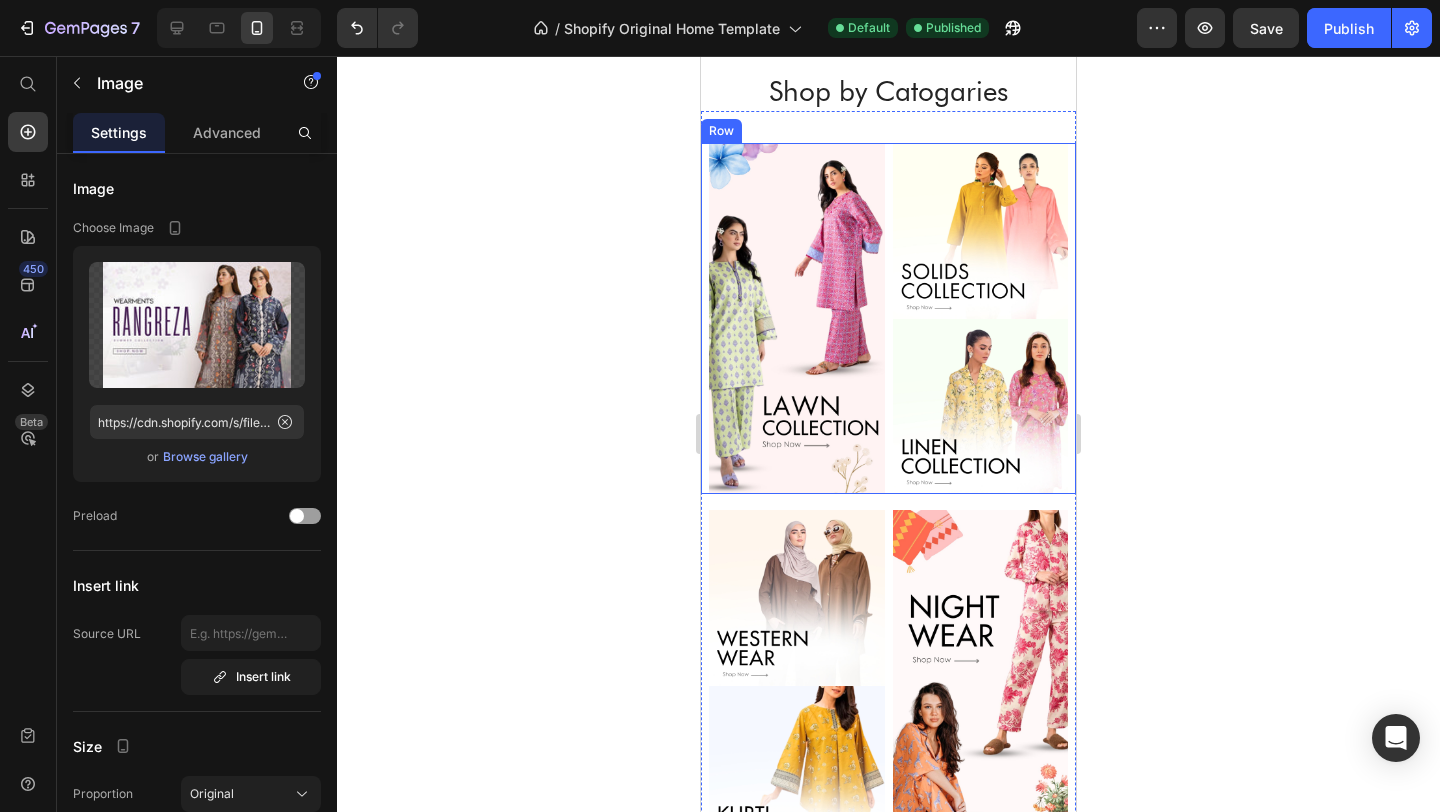 scroll, scrollTop: 0, scrollLeft: 0, axis: both 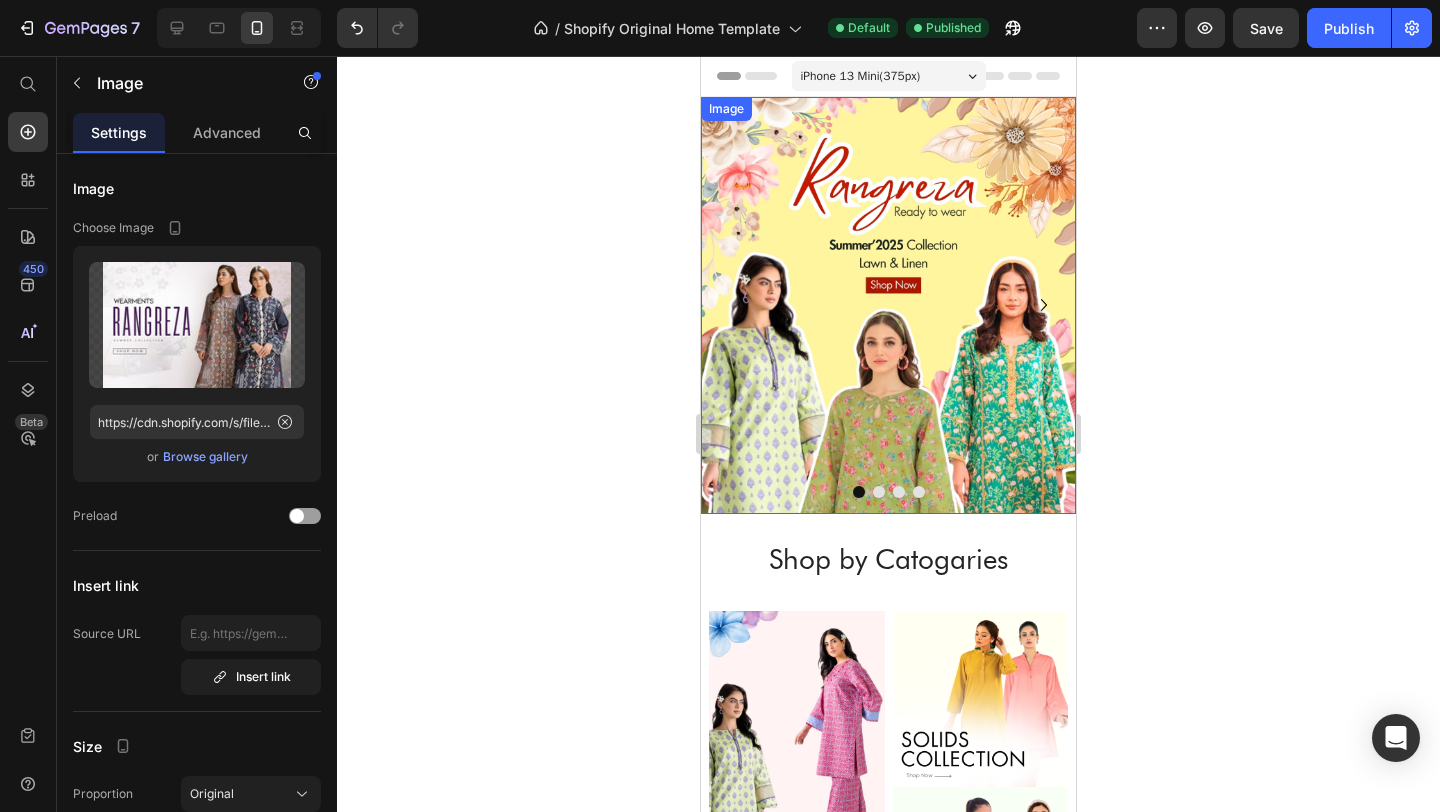 click at bounding box center (888, 305) 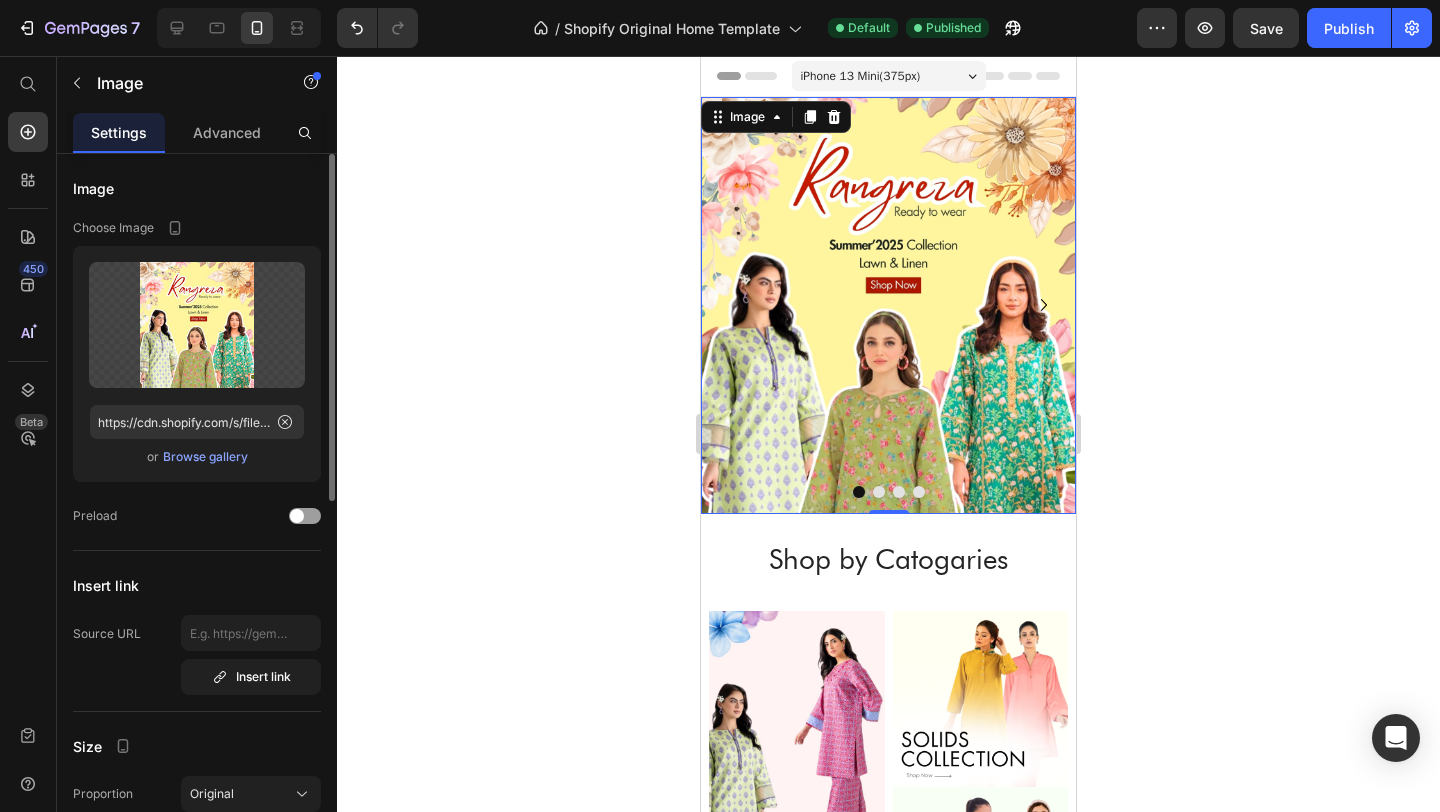 click on "Browse gallery" at bounding box center [205, 457] 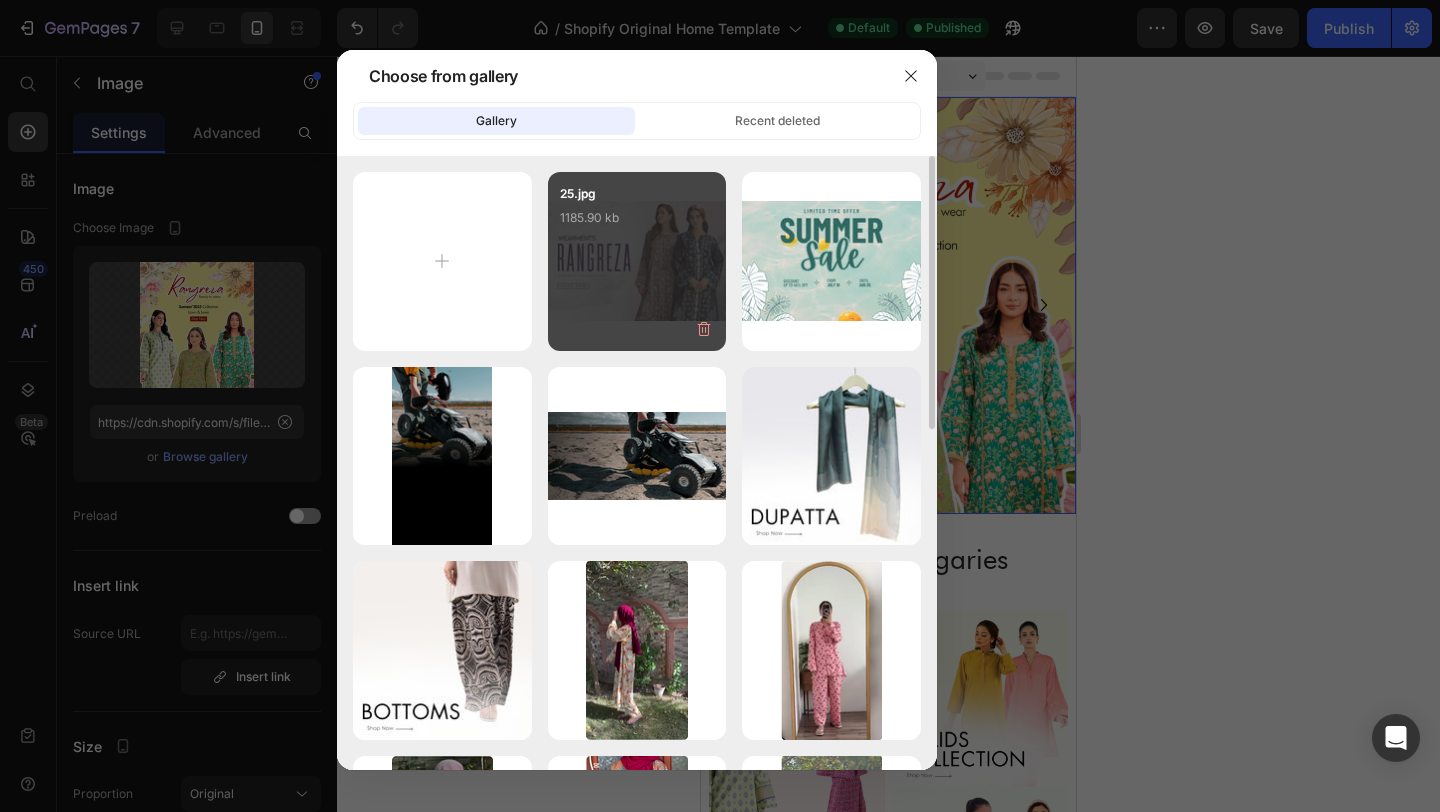 click on "25.jpg 1185.90 kb" at bounding box center (637, 224) 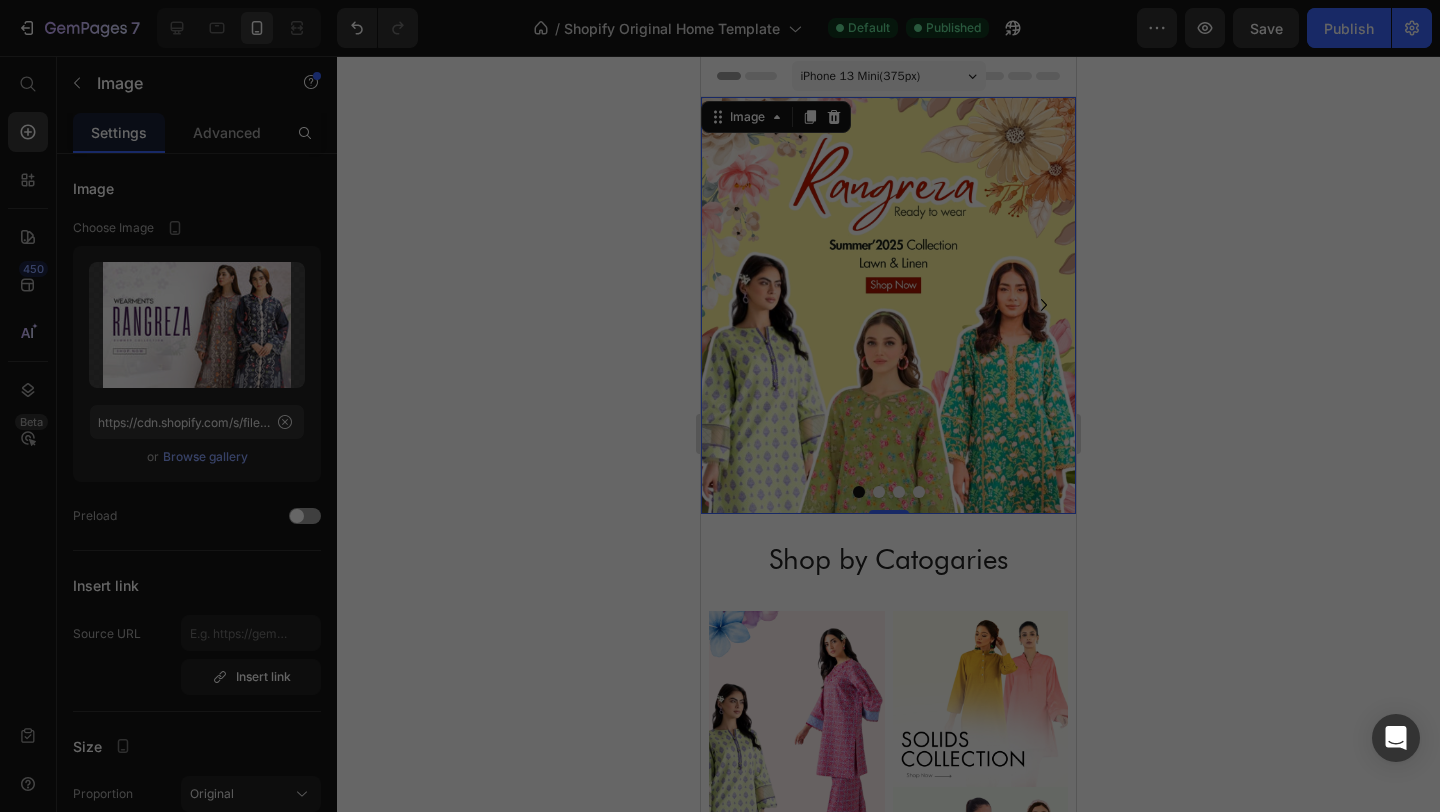 type on "https://cdn.shopify.com/s/files/1/0686/2349/9402/files/gempages_557497775269348441-884e519a-89d9-4090-9a79-3ac64336522d.jpg" 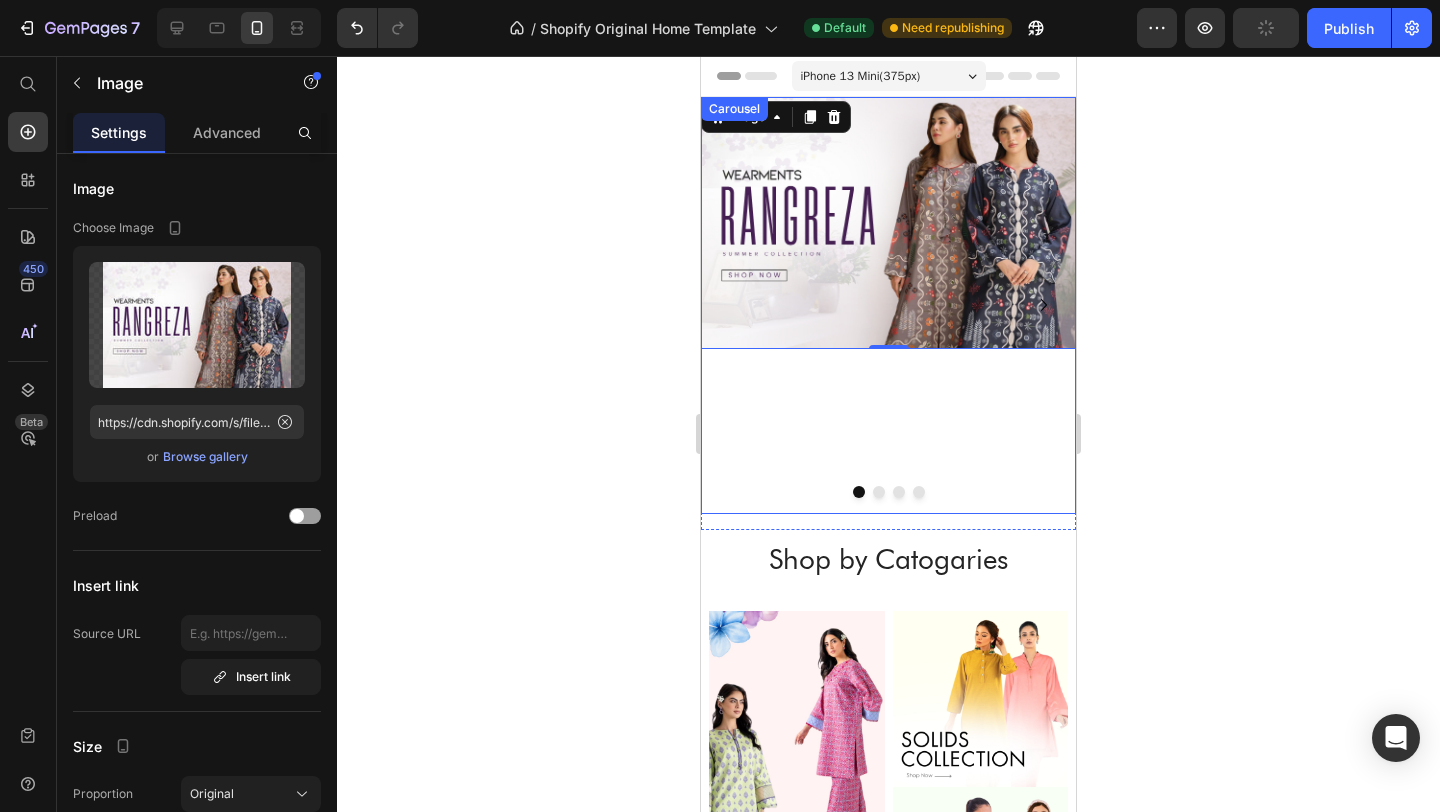click at bounding box center (879, 492) 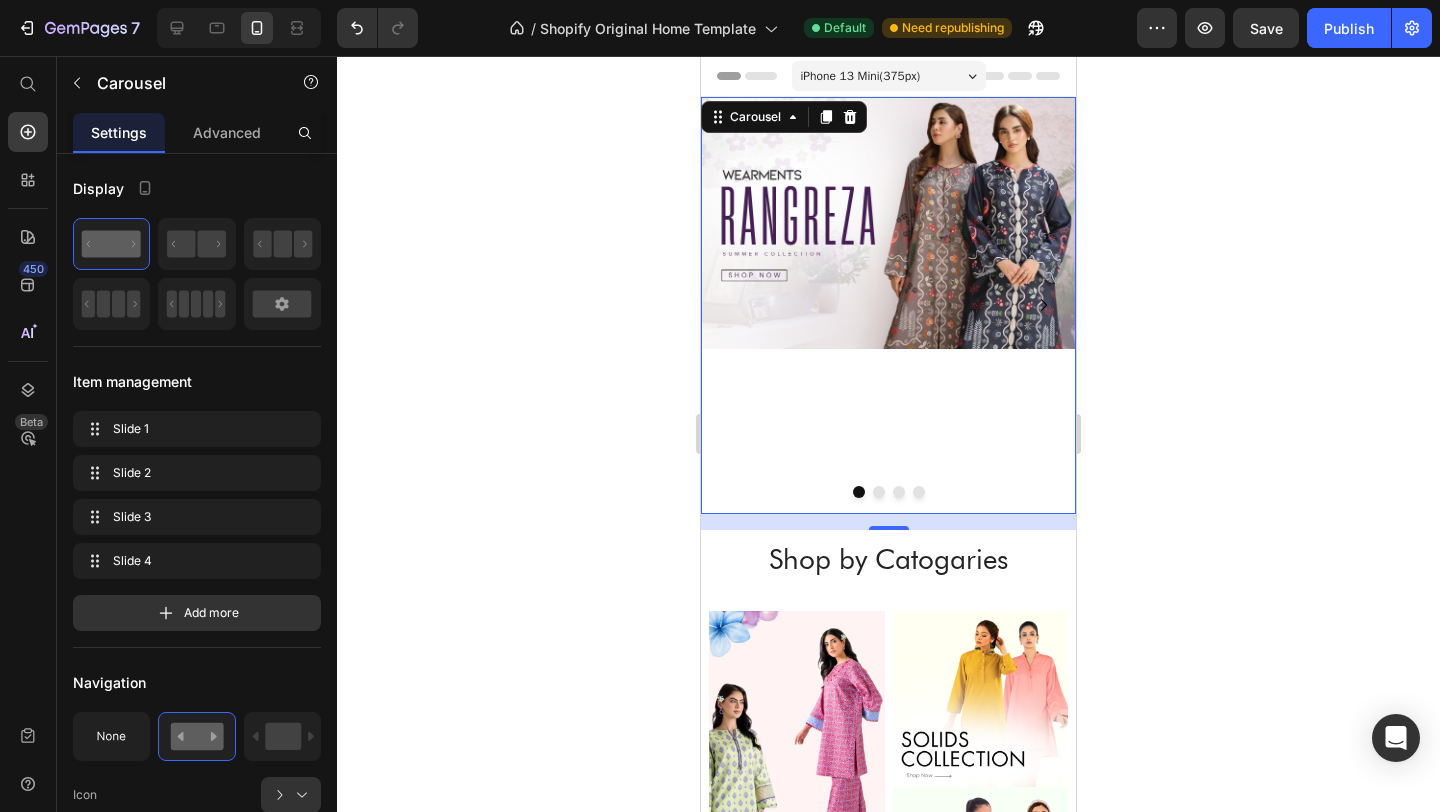 click at bounding box center [879, 492] 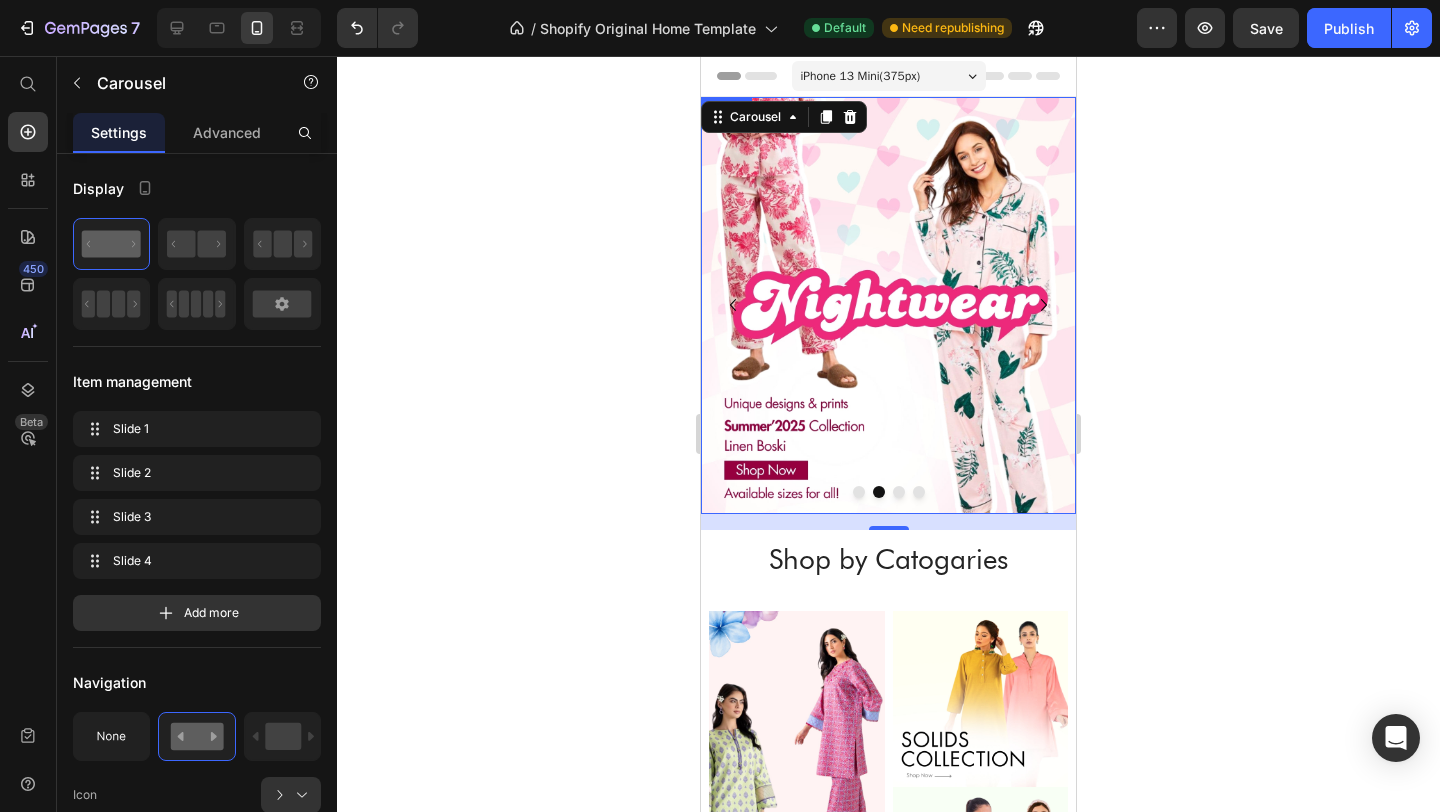 click at bounding box center [888, 305] 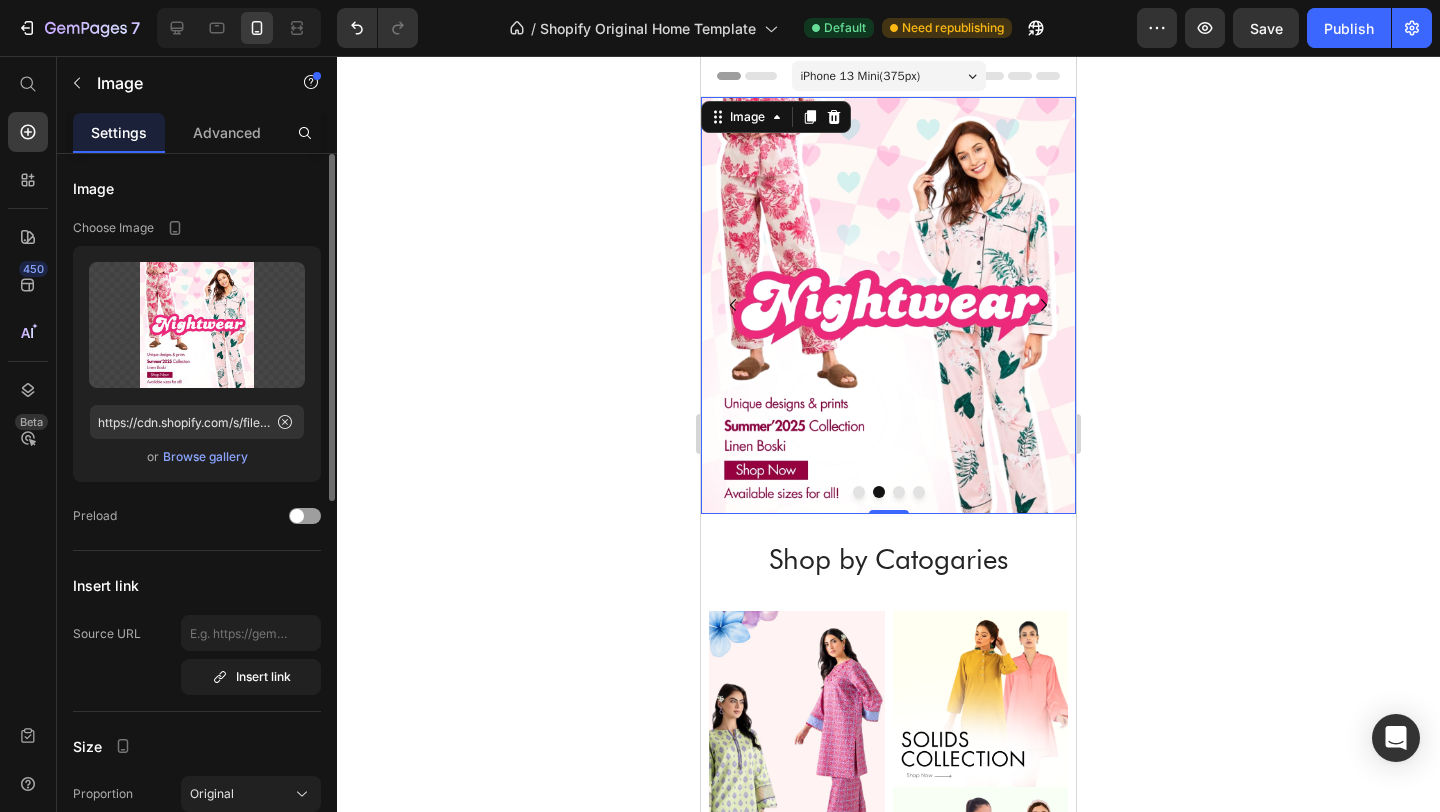 click on "Browse gallery" at bounding box center (205, 457) 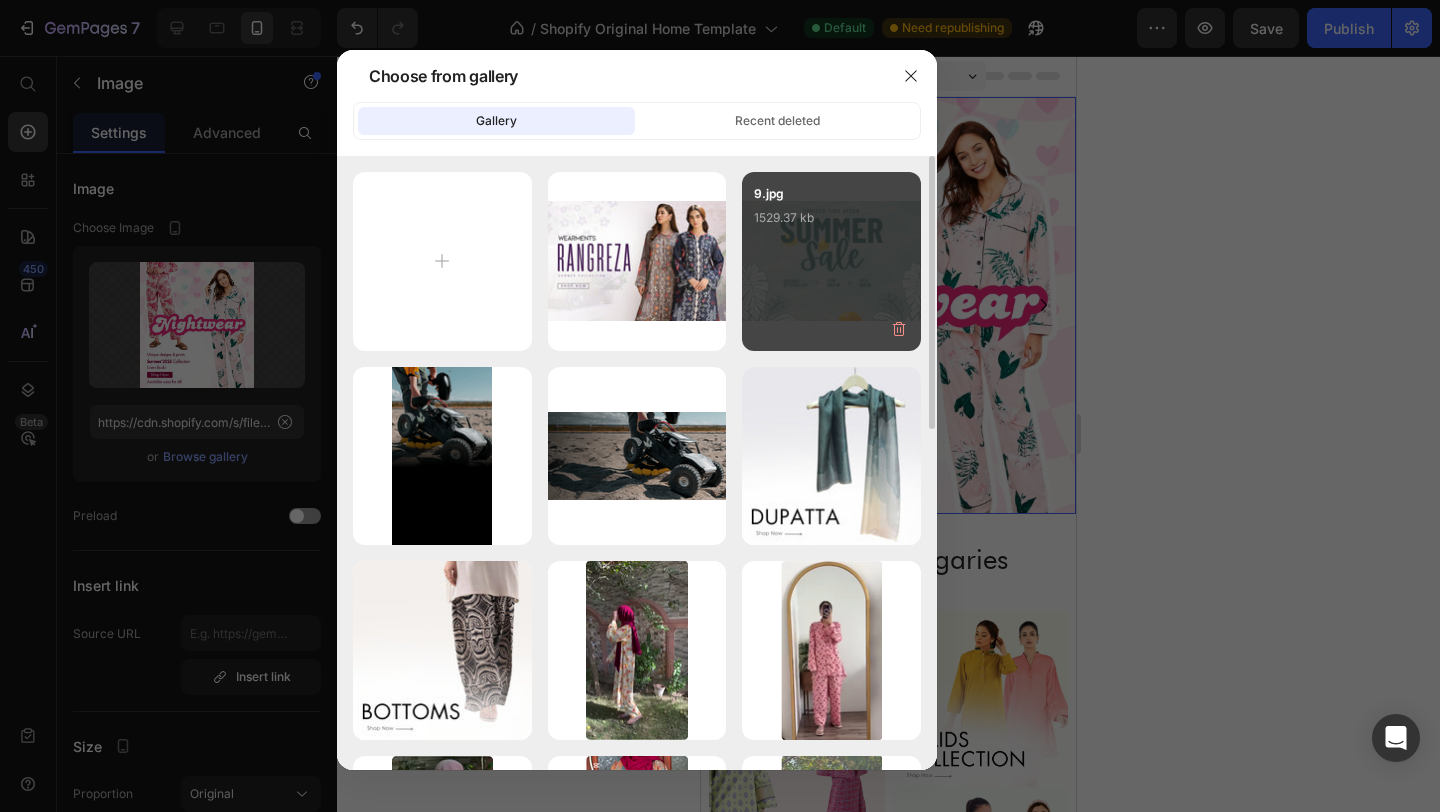 click on "9.jpg 1529.37 kb" at bounding box center [831, 224] 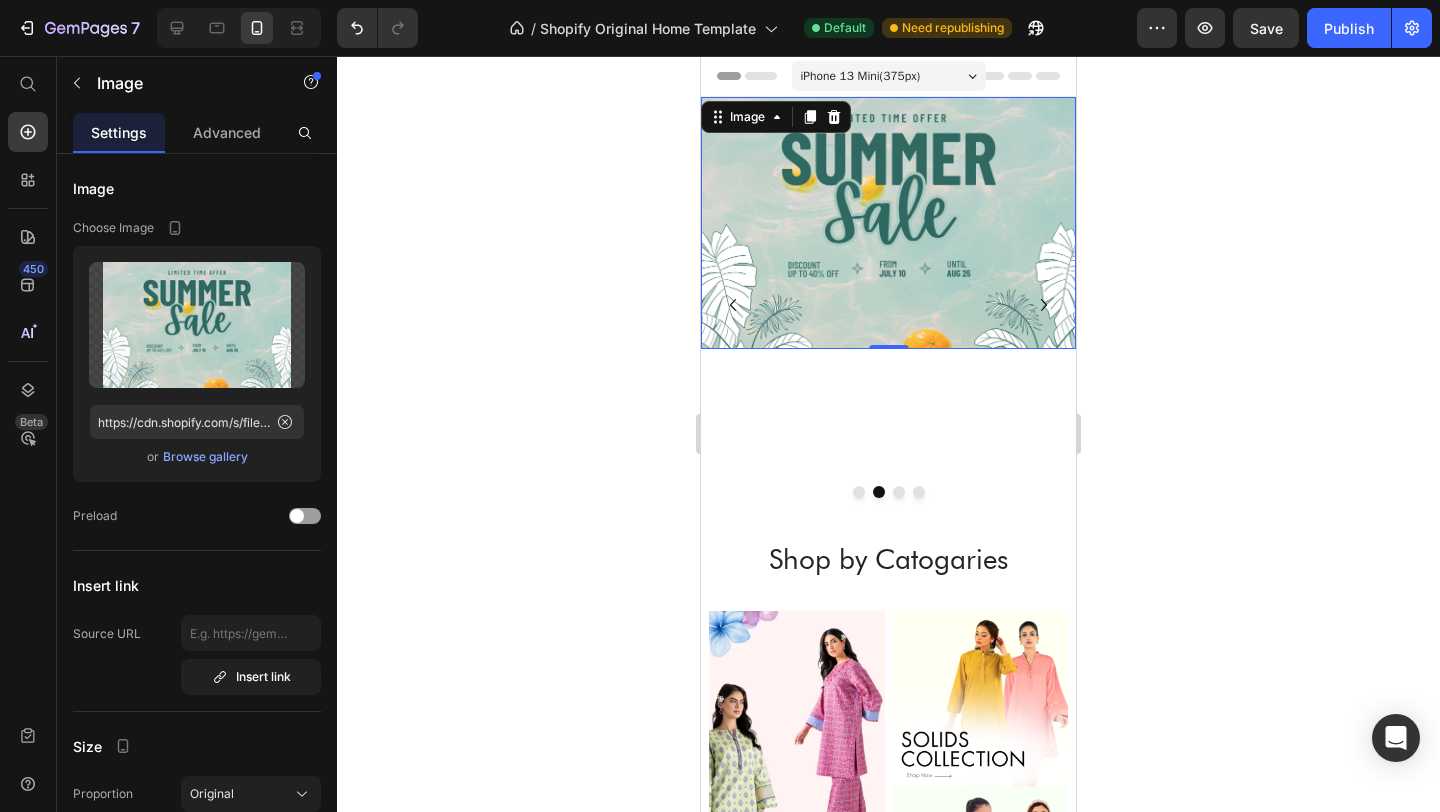 click at bounding box center (888, 223) 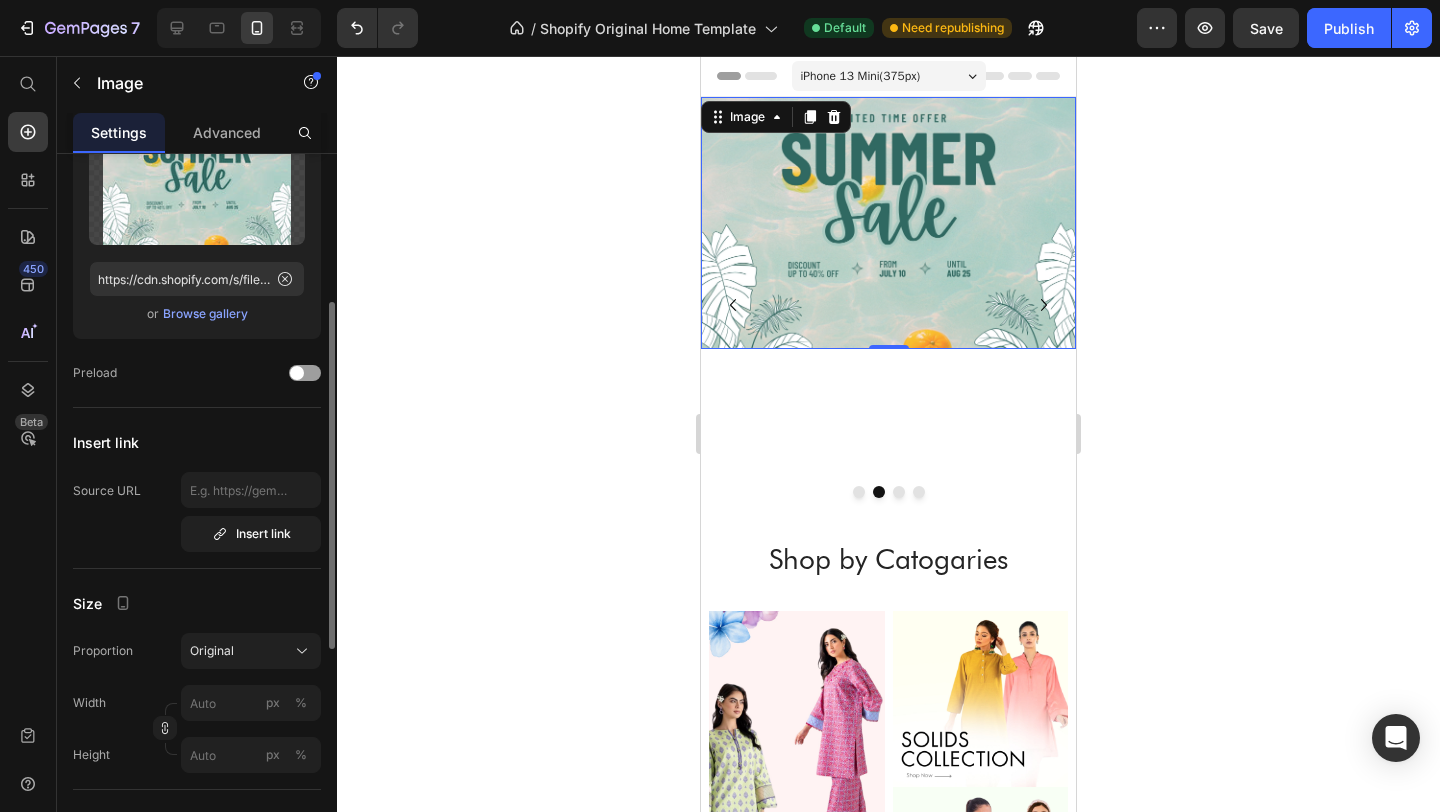 scroll, scrollTop: 0, scrollLeft: 0, axis: both 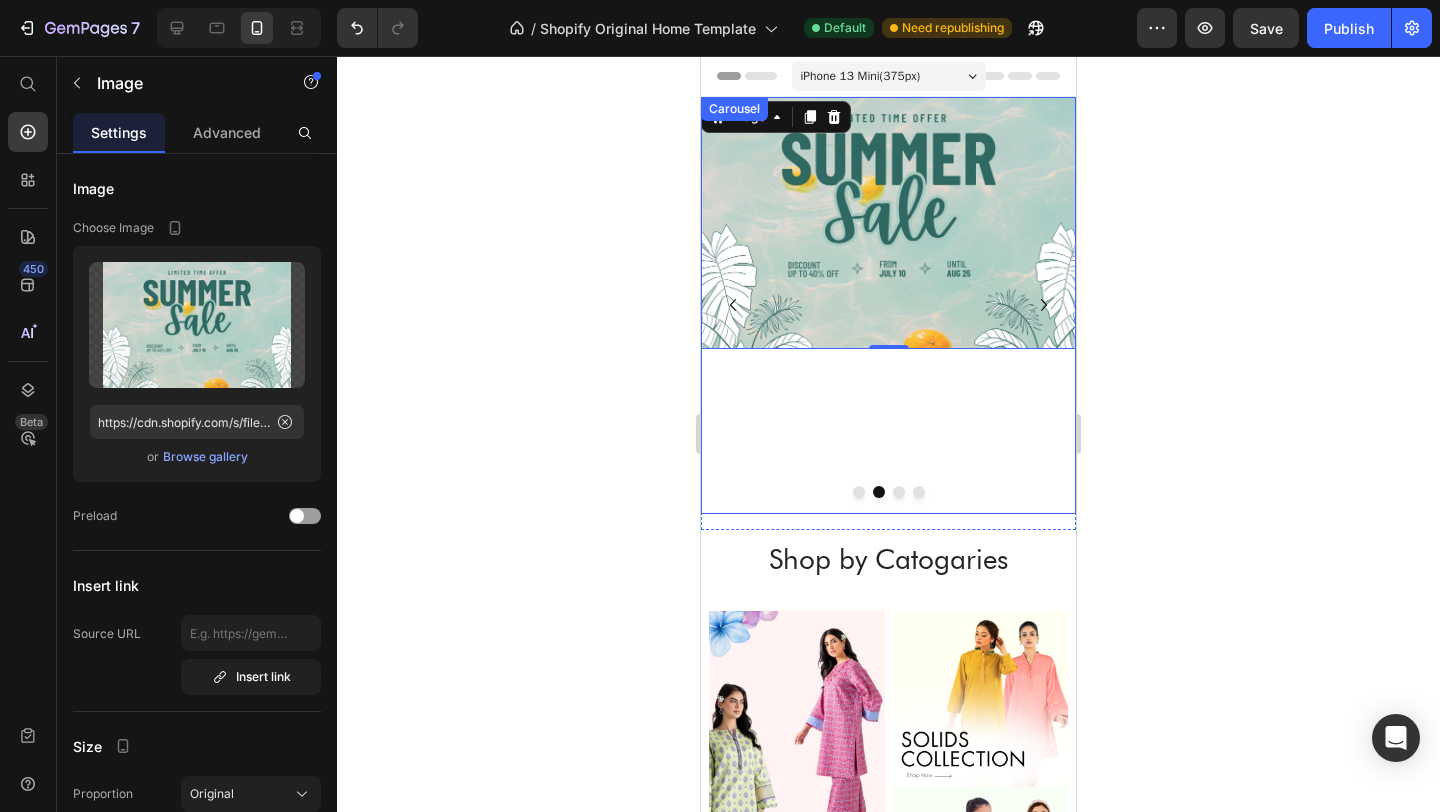 click on "Image   0" at bounding box center (888, 305) 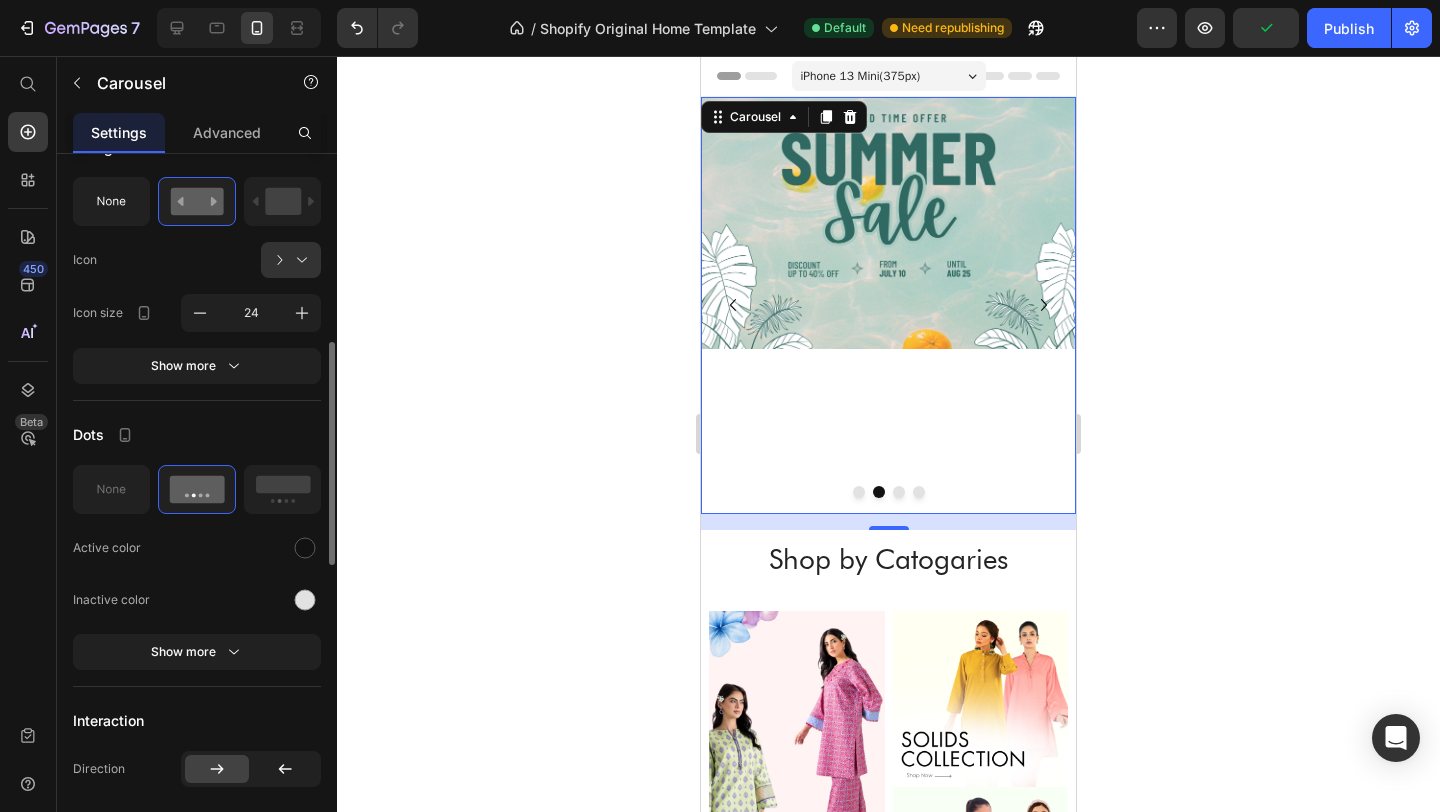 scroll, scrollTop: 554, scrollLeft: 0, axis: vertical 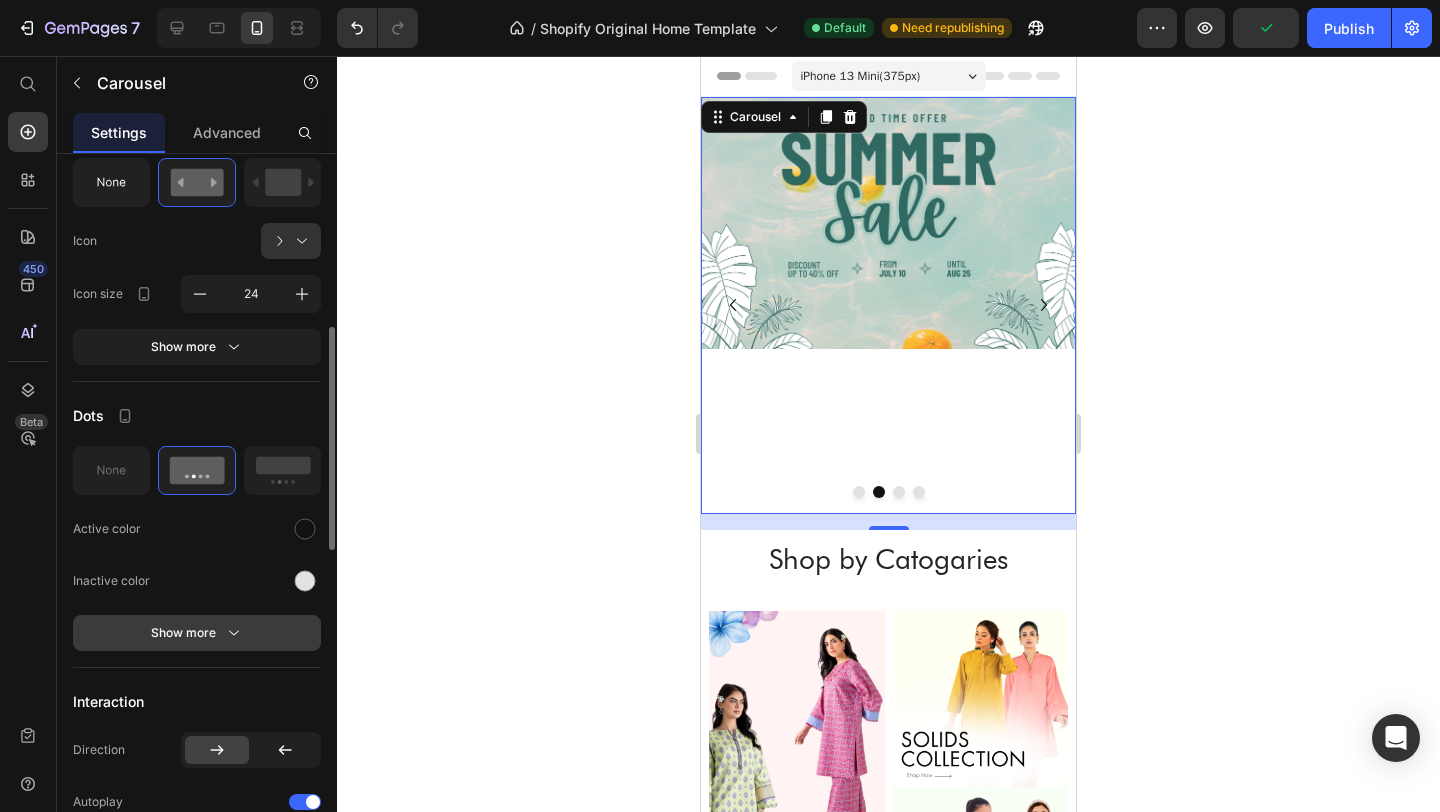 click on "Show more" at bounding box center (197, 633) 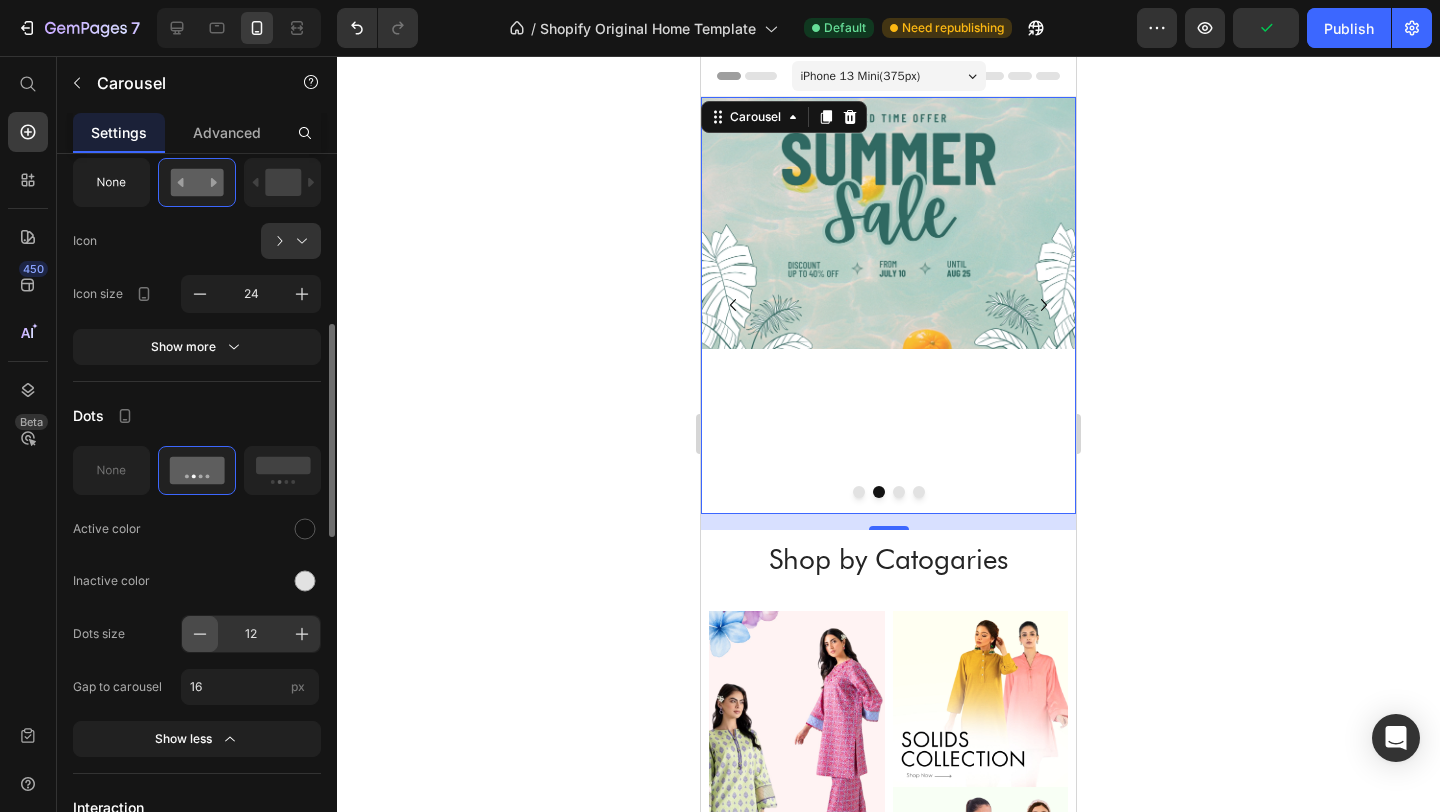 scroll, scrollTop: 593, scrollLeft: 0, axis: vertical 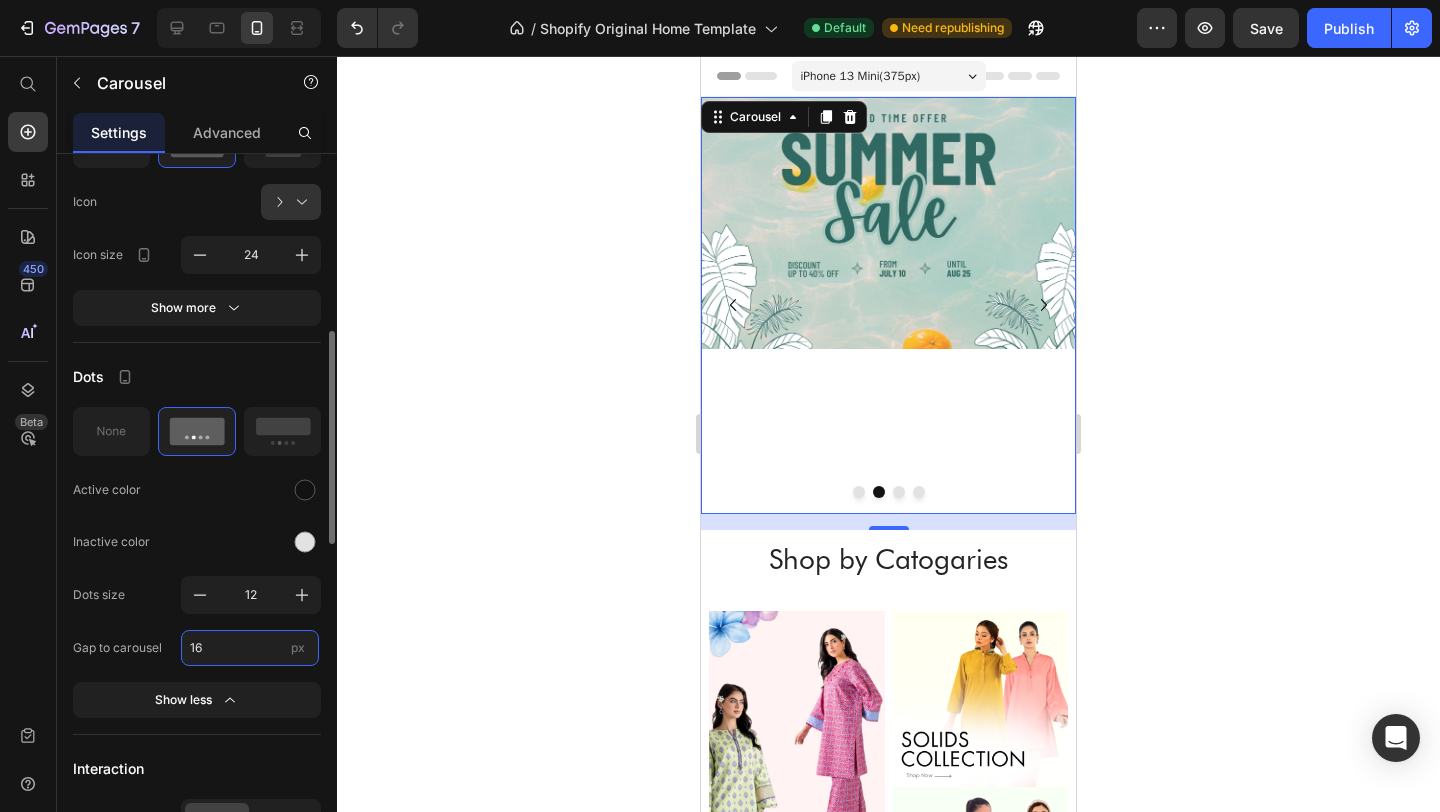 click on "16" at bounding box center (250, 648) 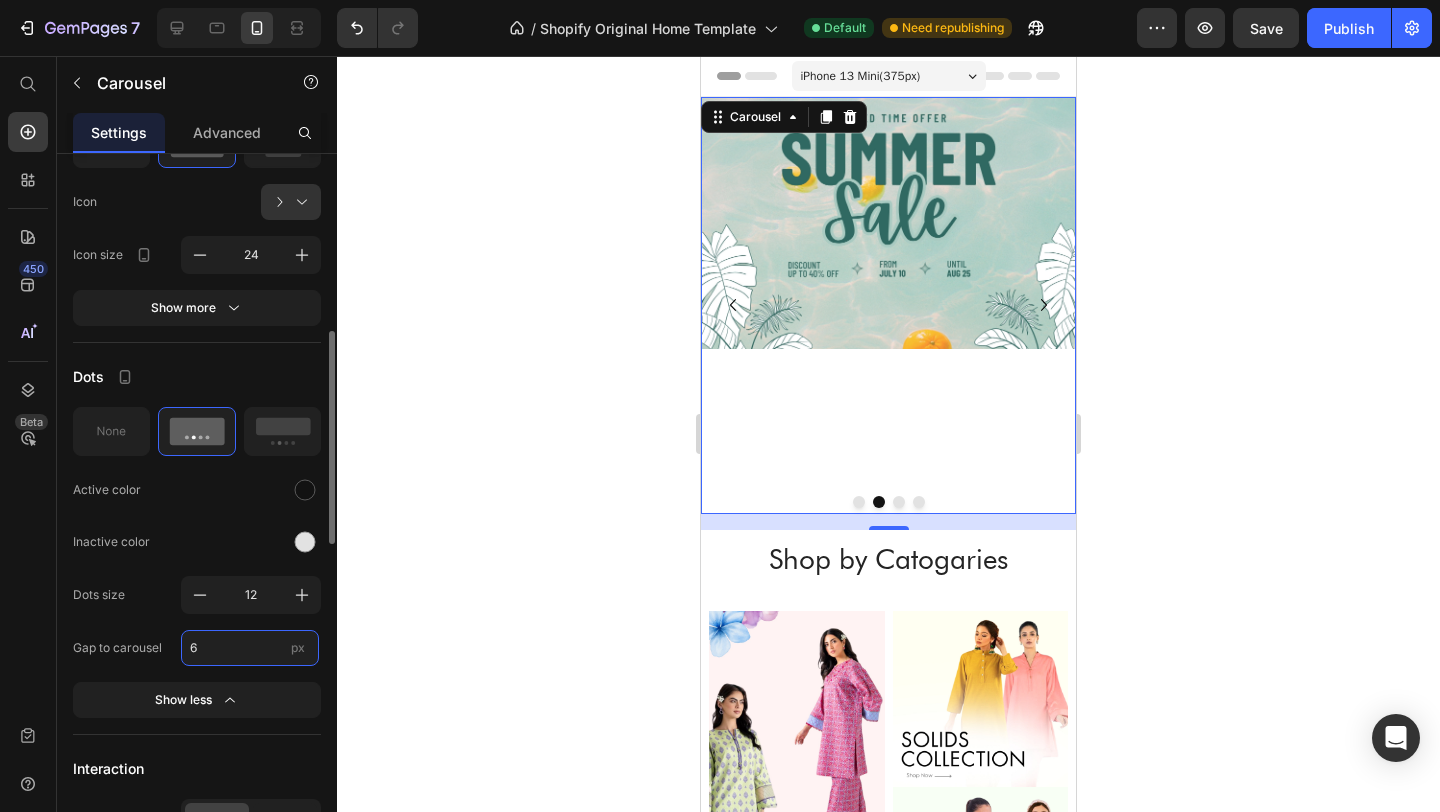 type on "6" 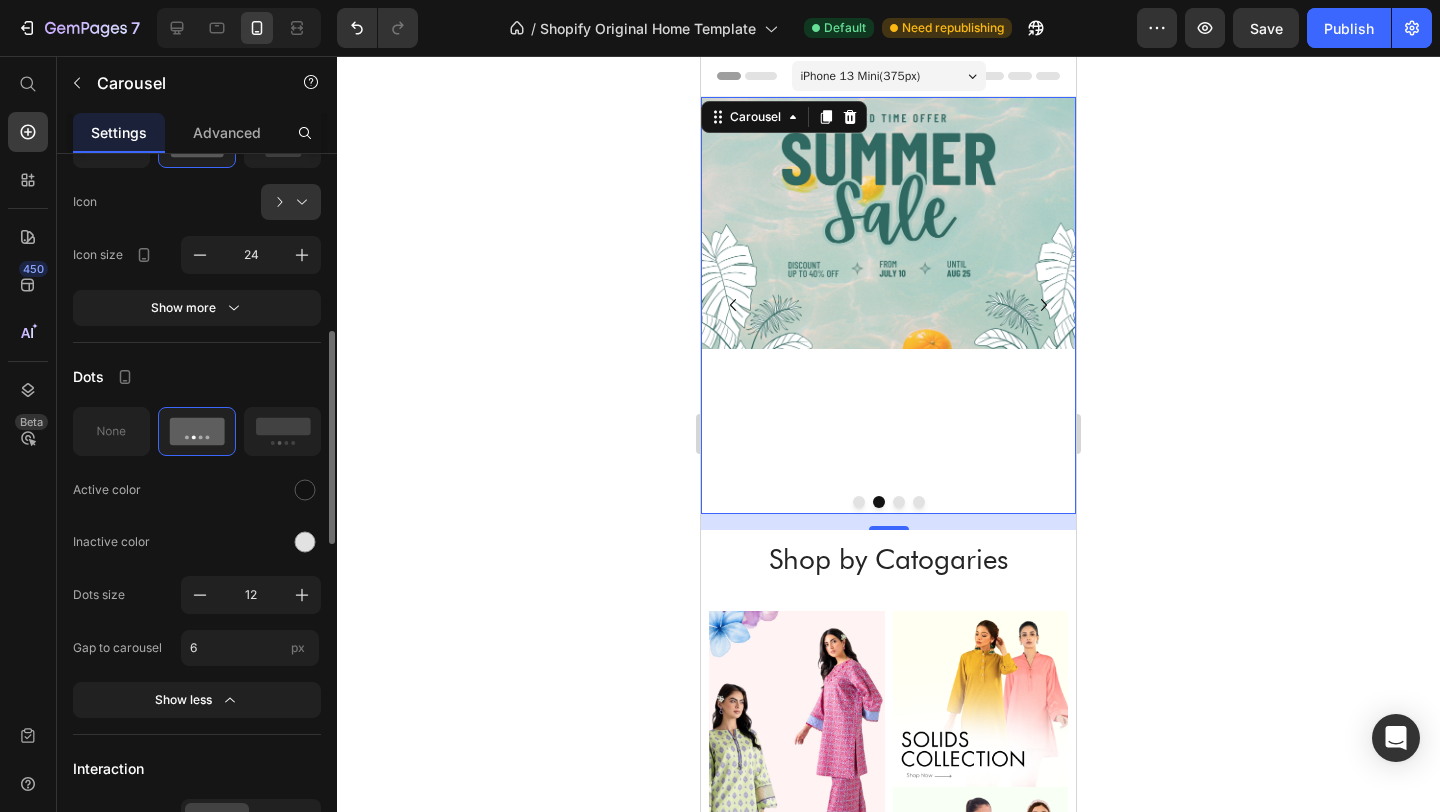click on "Inactive color" 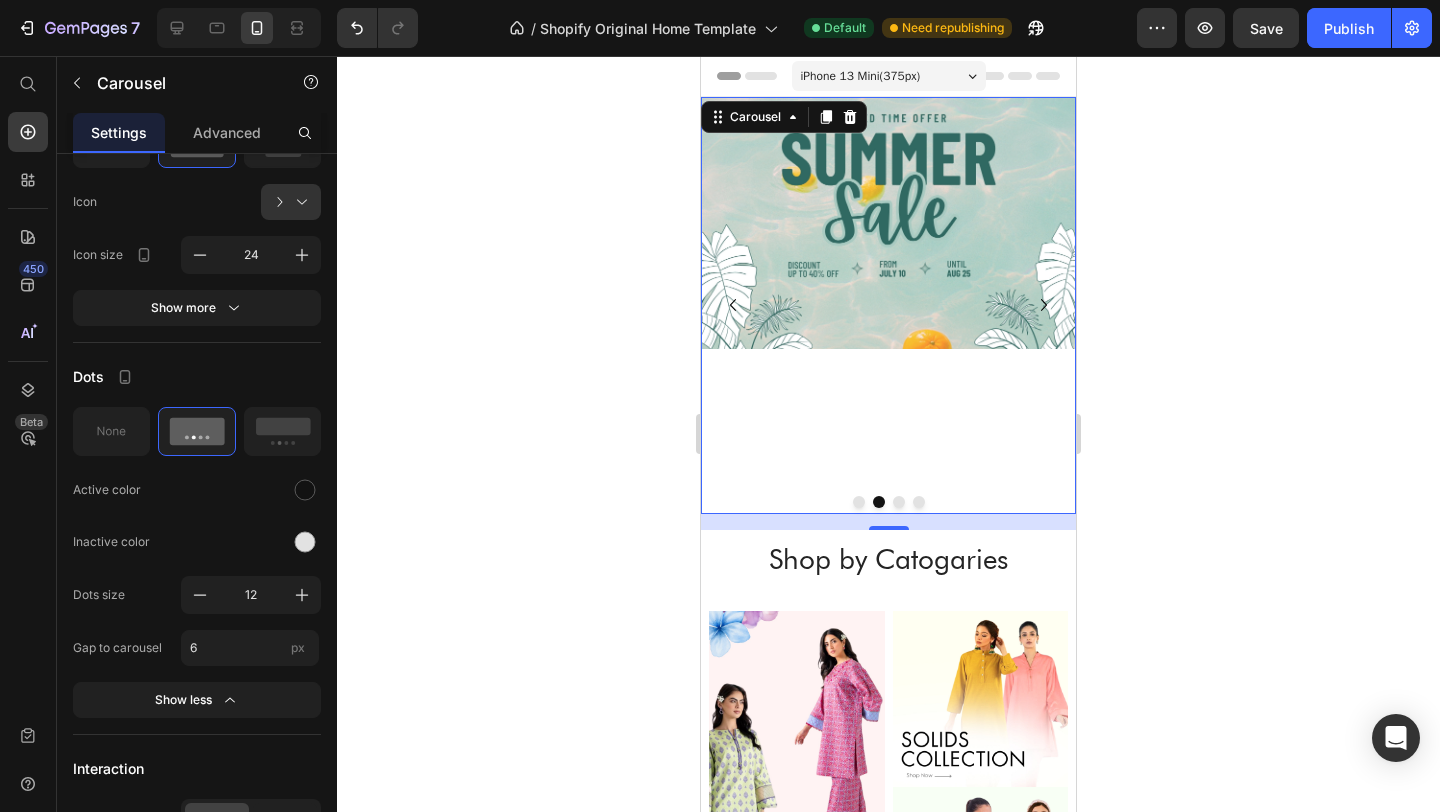 click 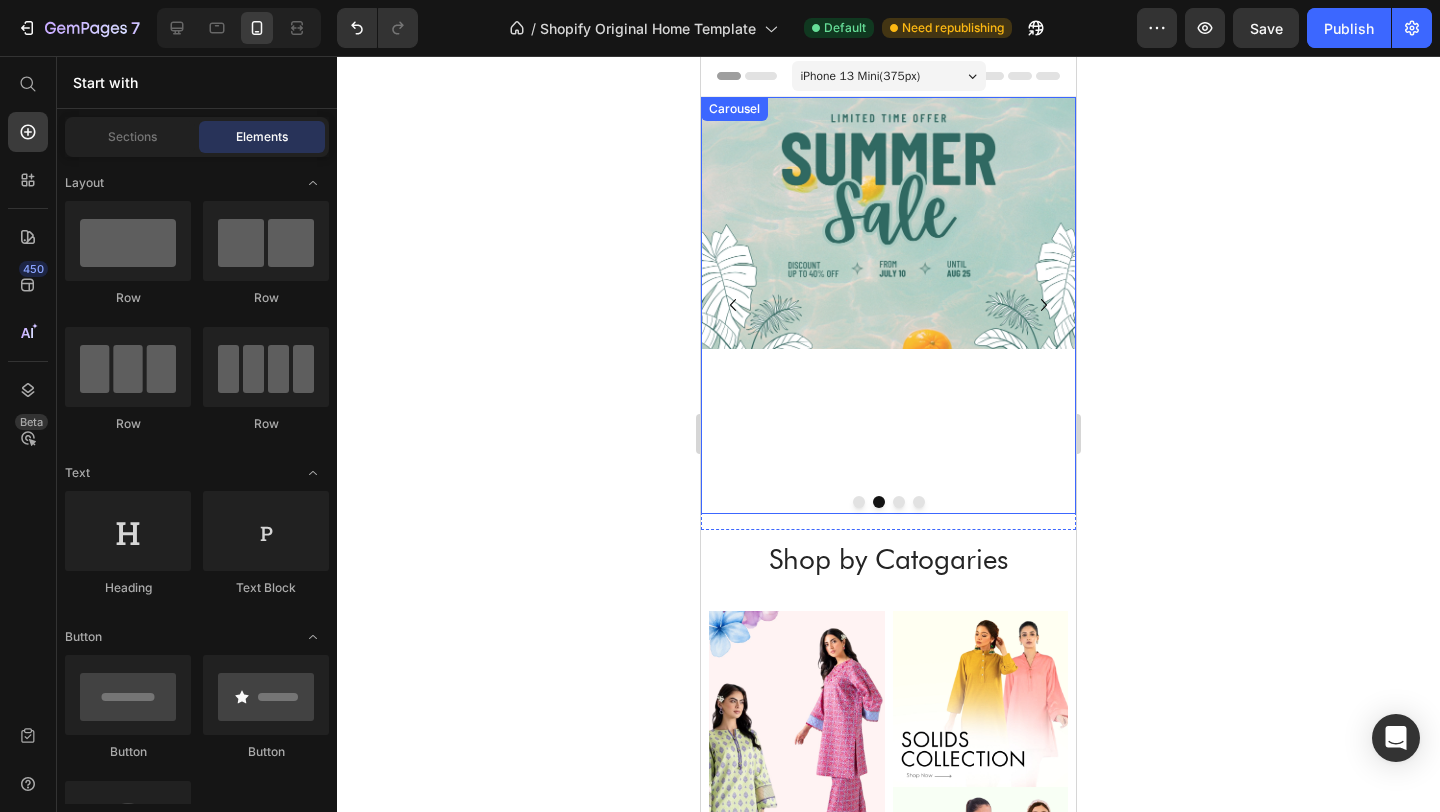 click at bounding box center (888, 502) 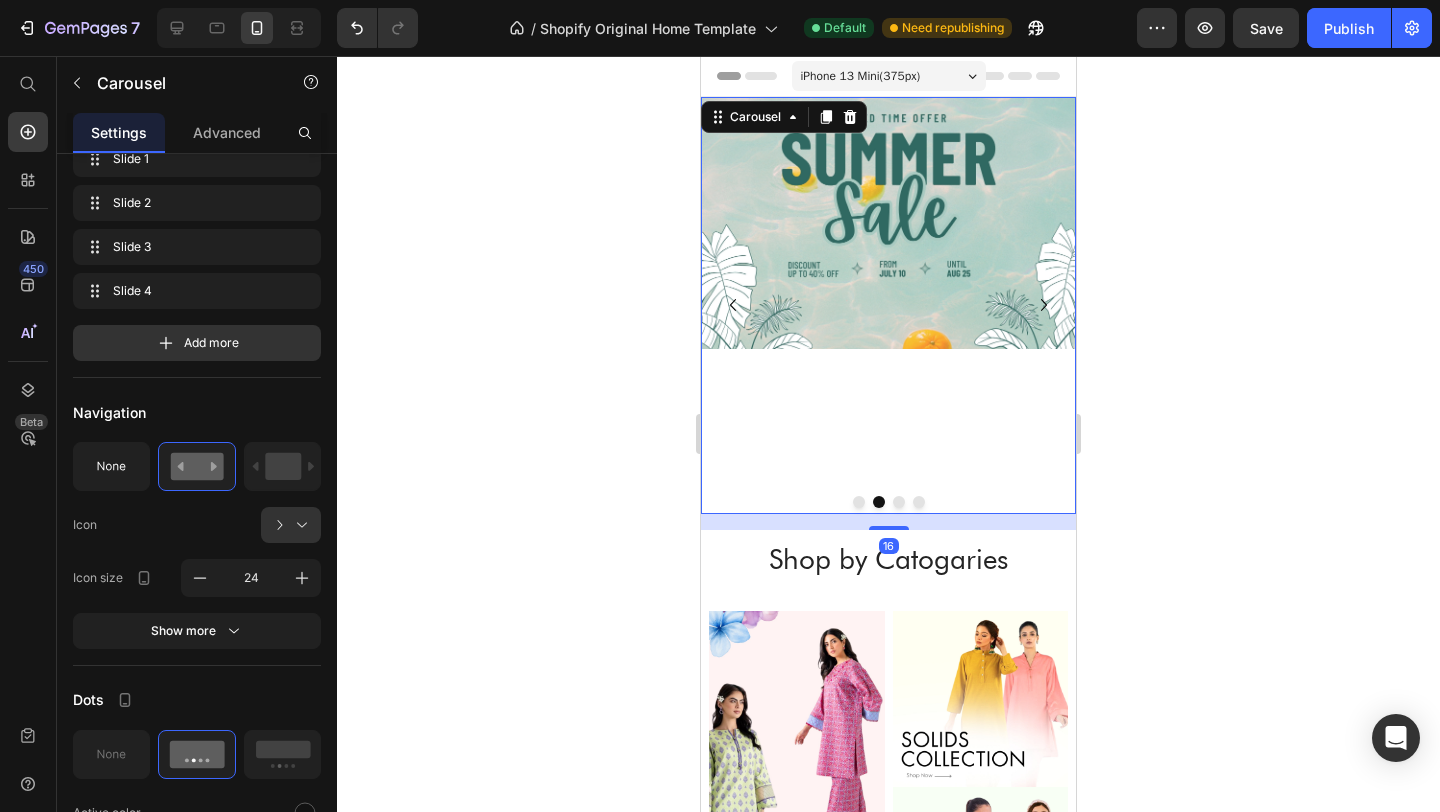 scroll, scrollTop: 0, scrollLeft: 0, axis: both 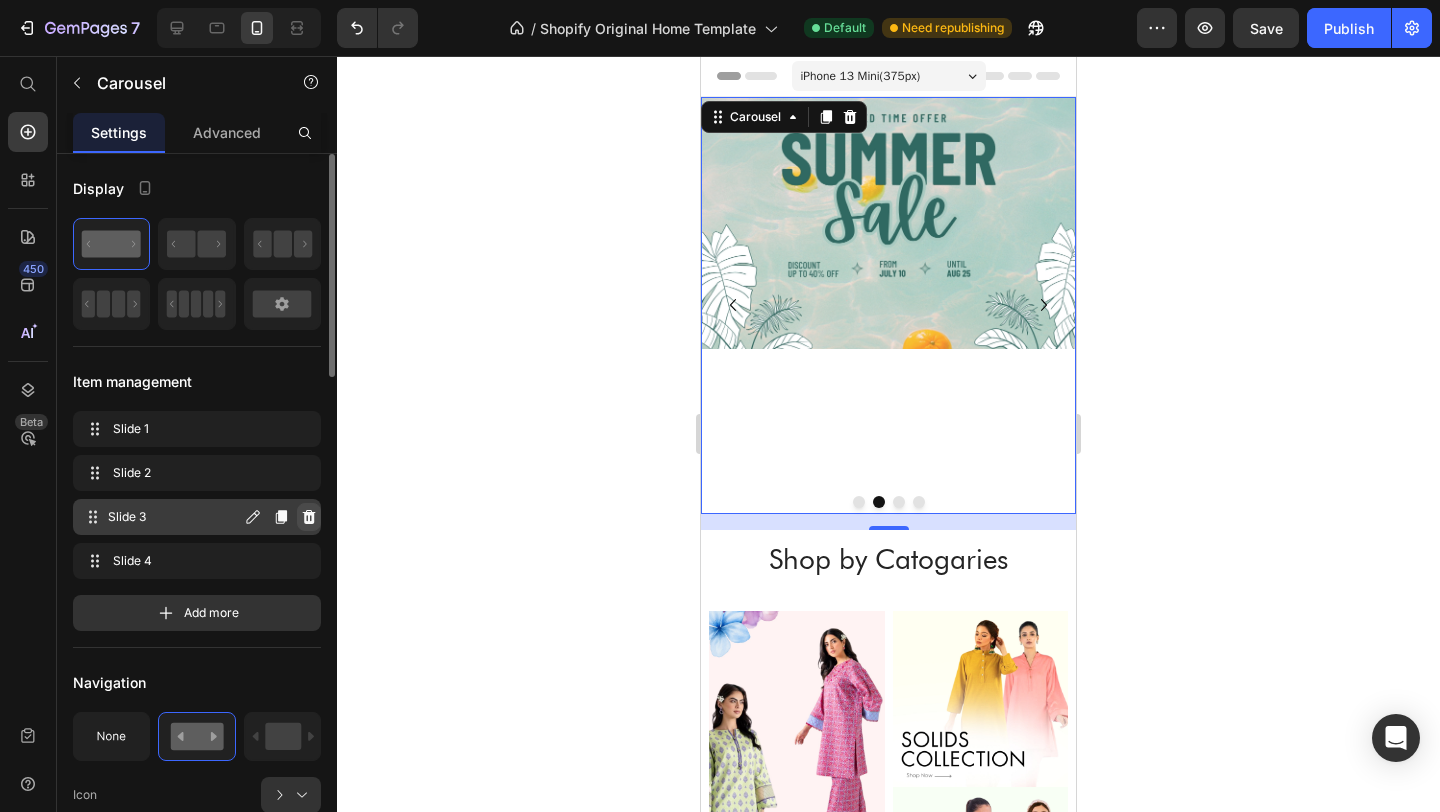 click 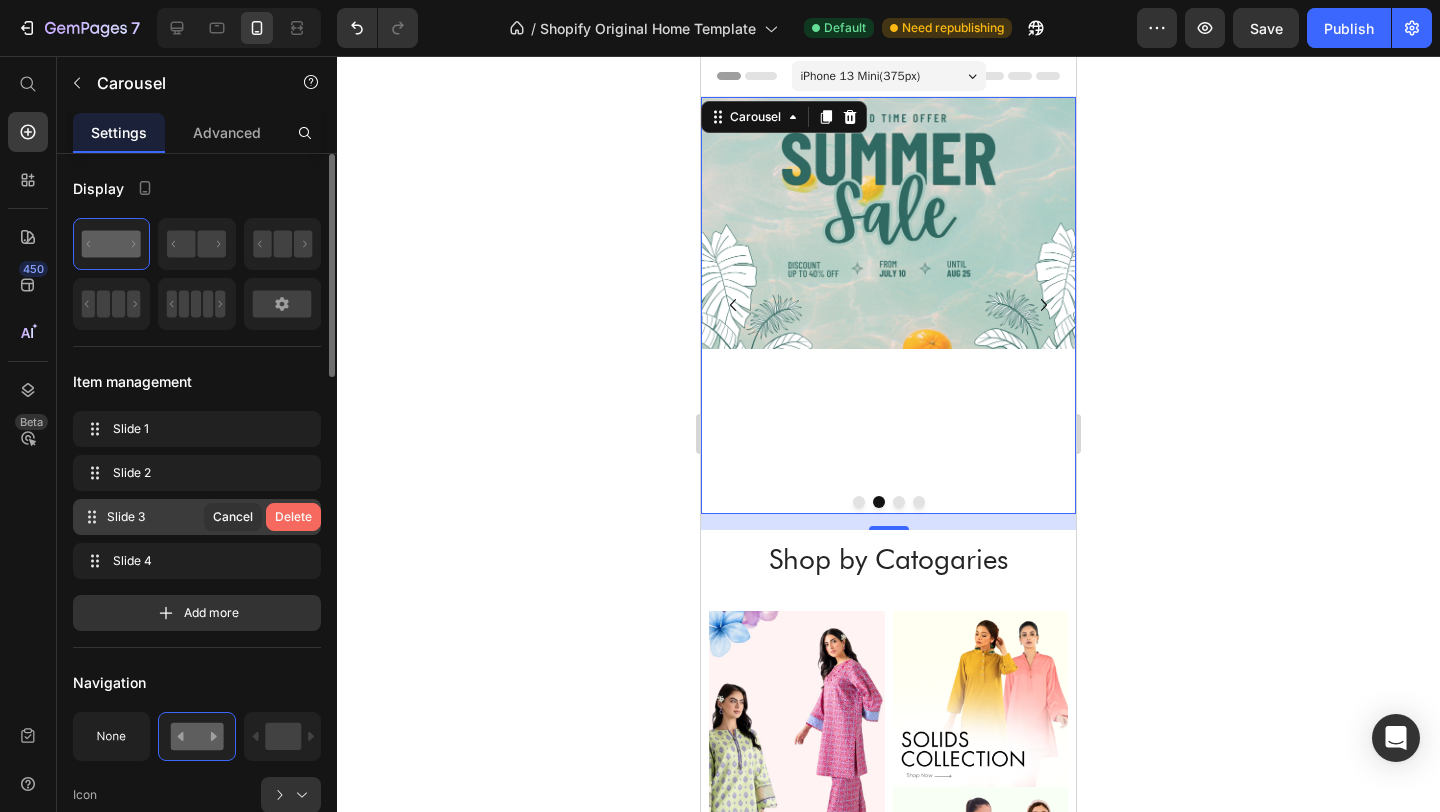 click on "Delete" at bounding box center [293, 517] 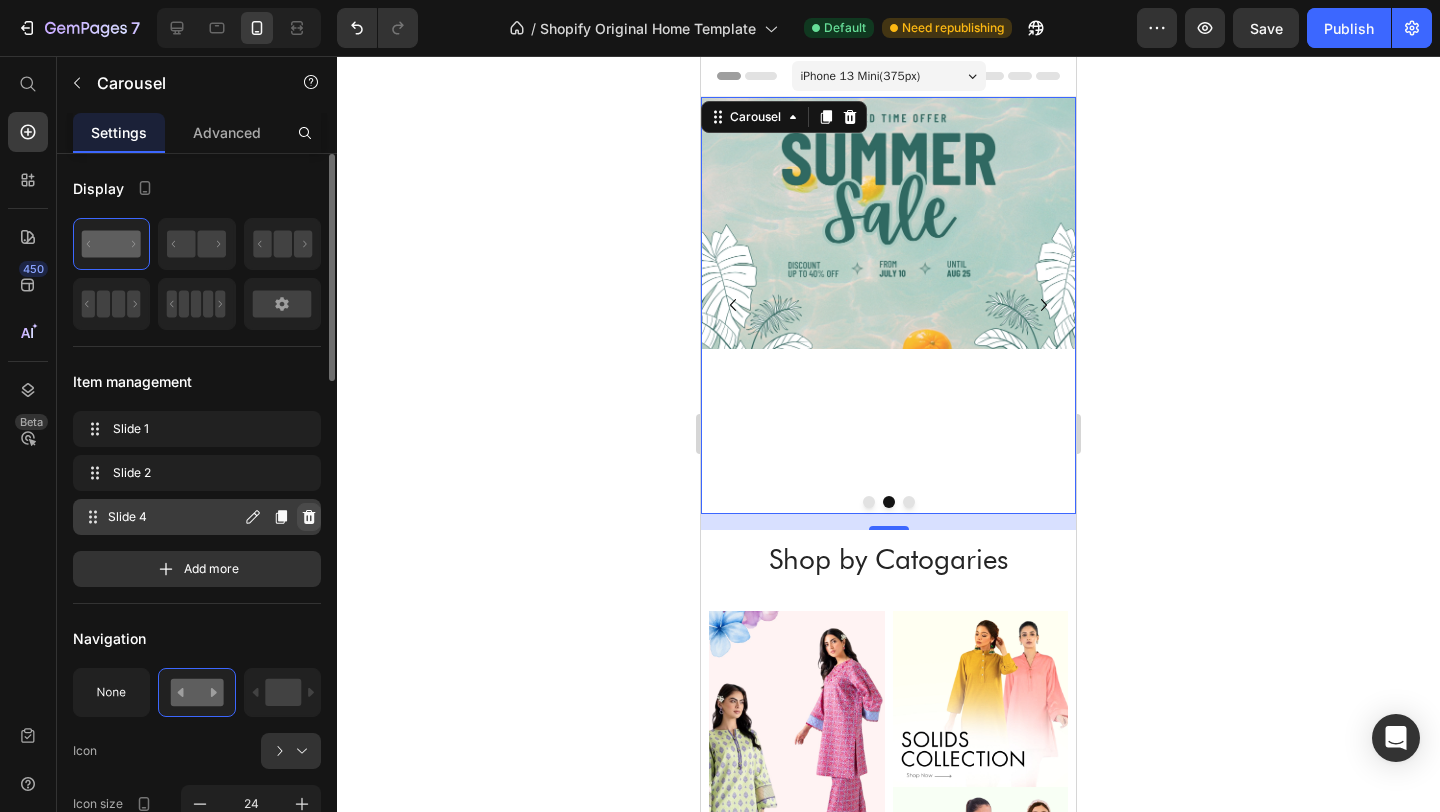 click 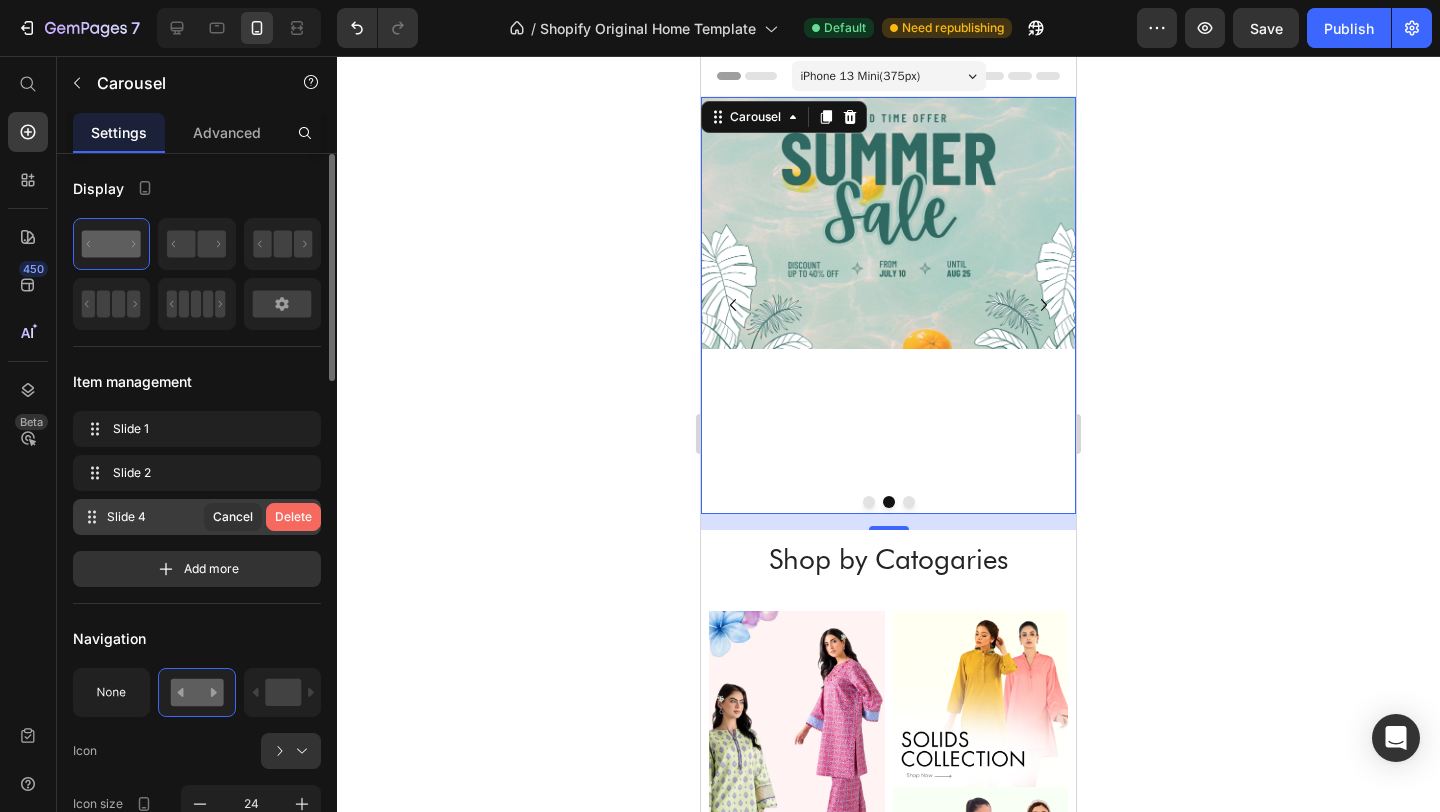 click on "Delete" at bounding box center [293, 517] 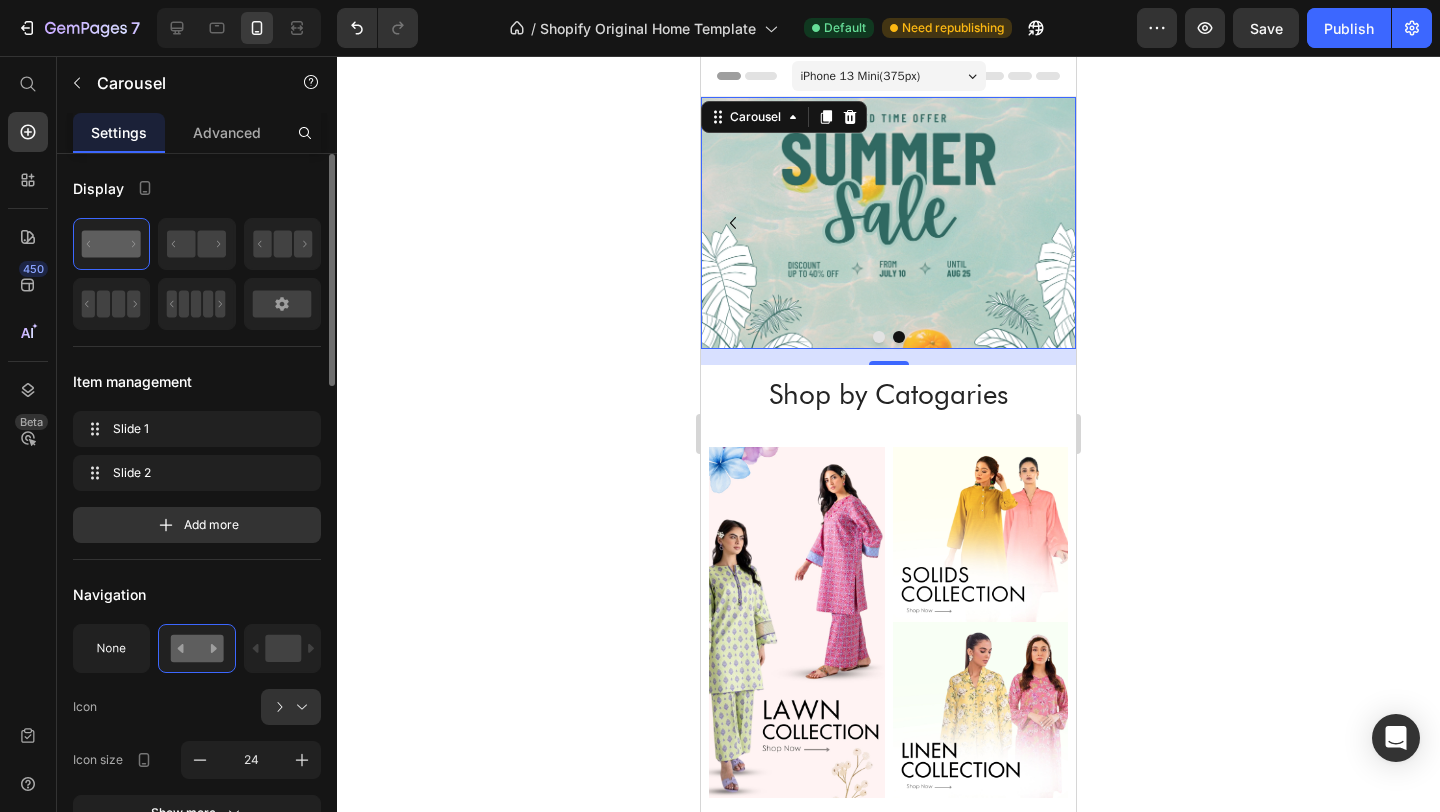 click 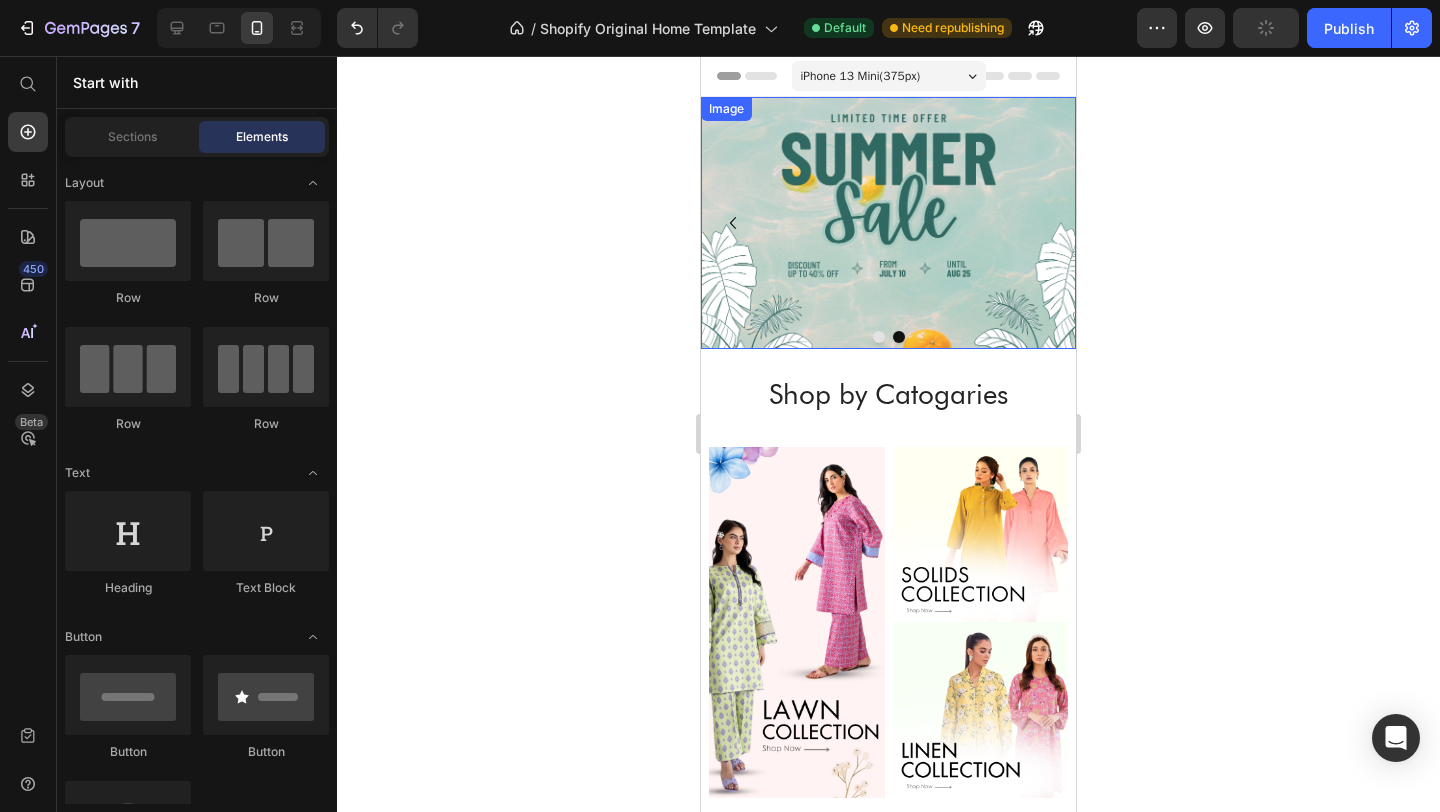 click at bounding box center [888, 223] 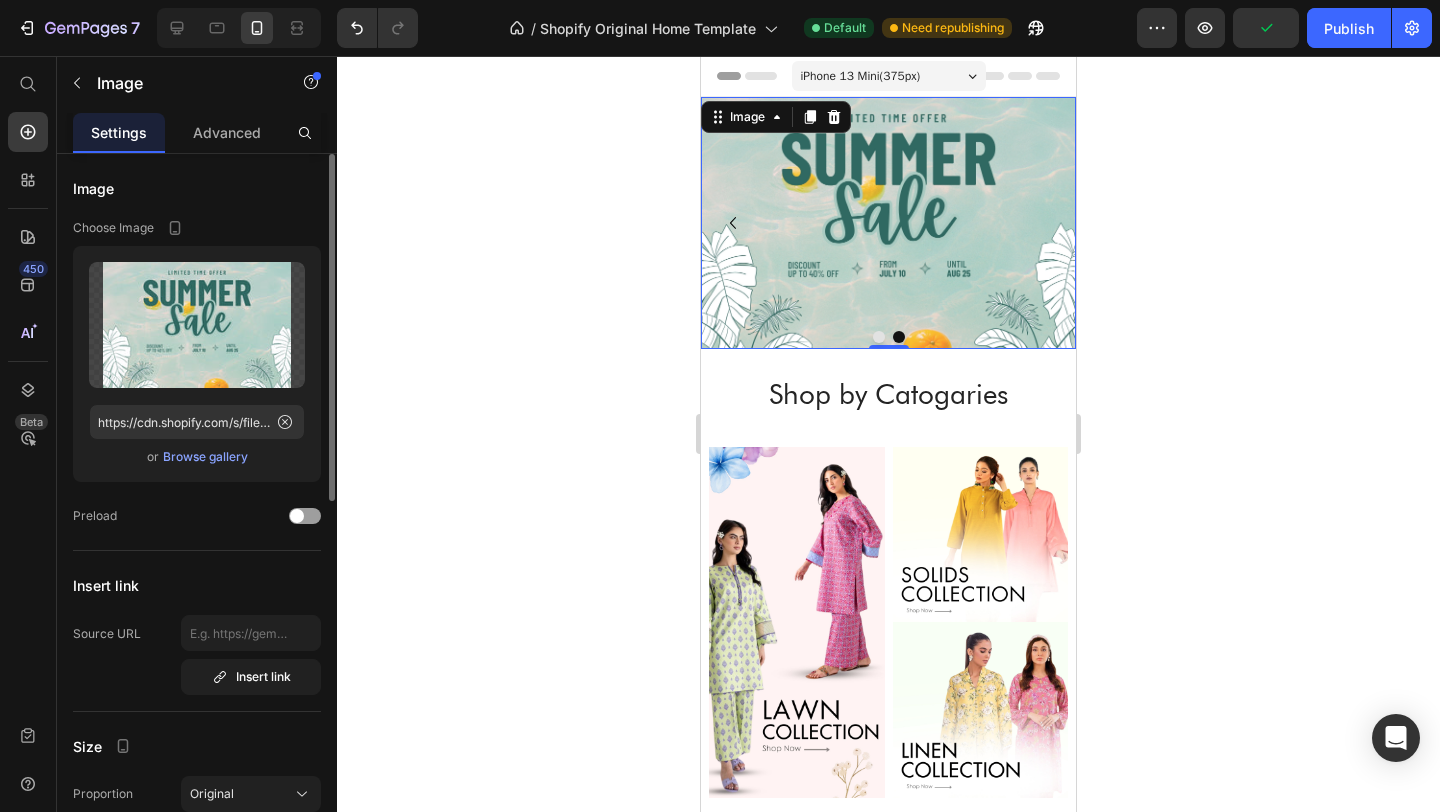 click 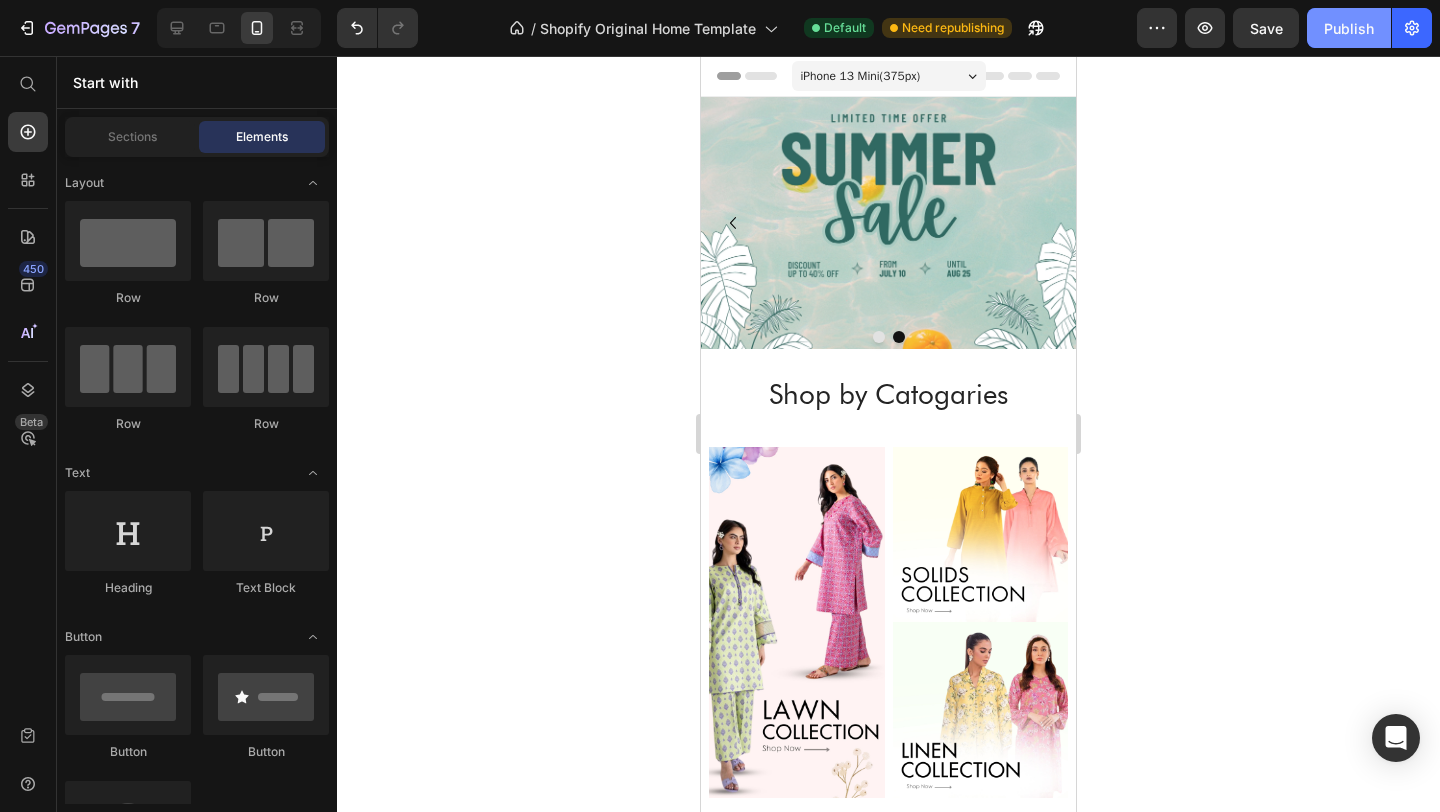 click on "Publish" at bounding box center [1349, 28] 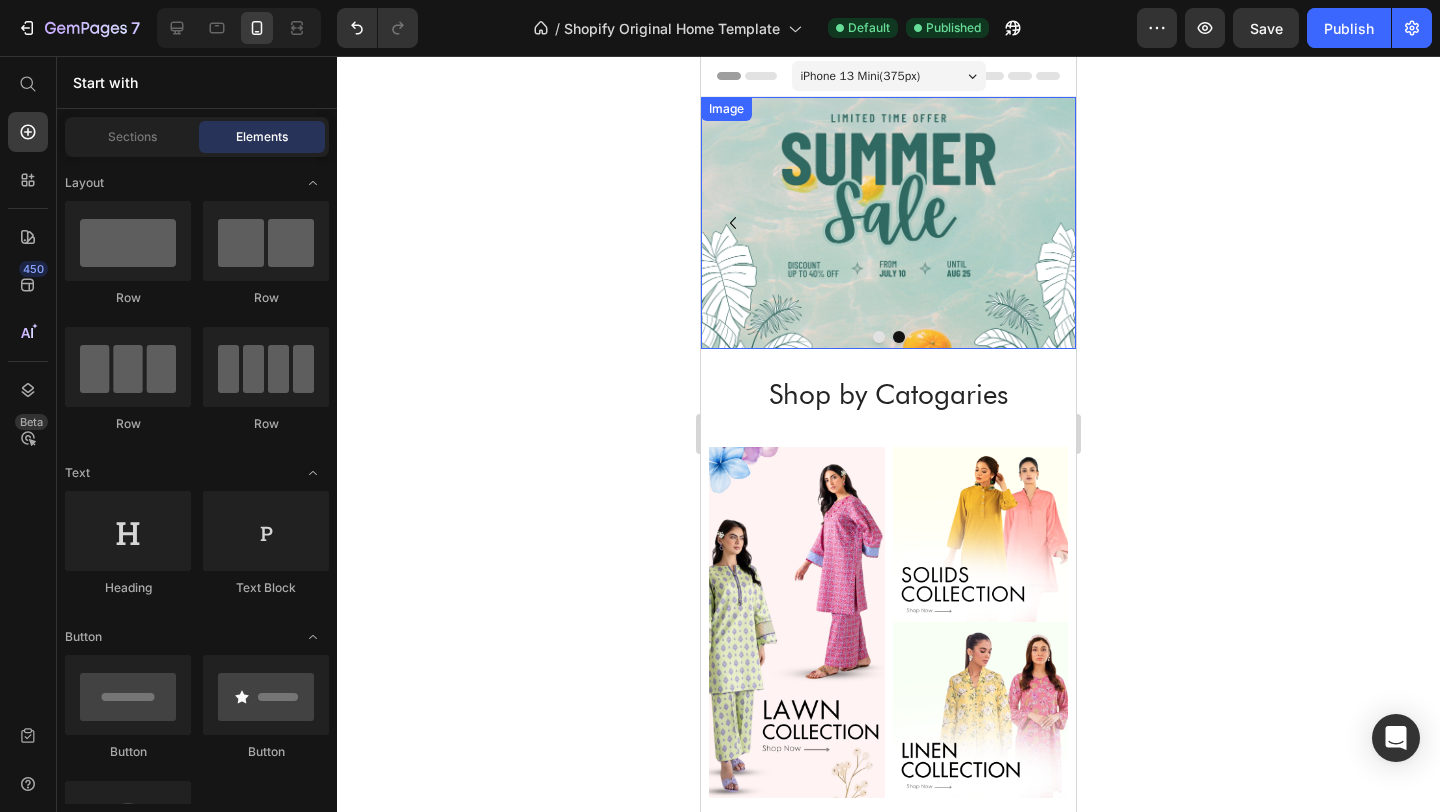 click 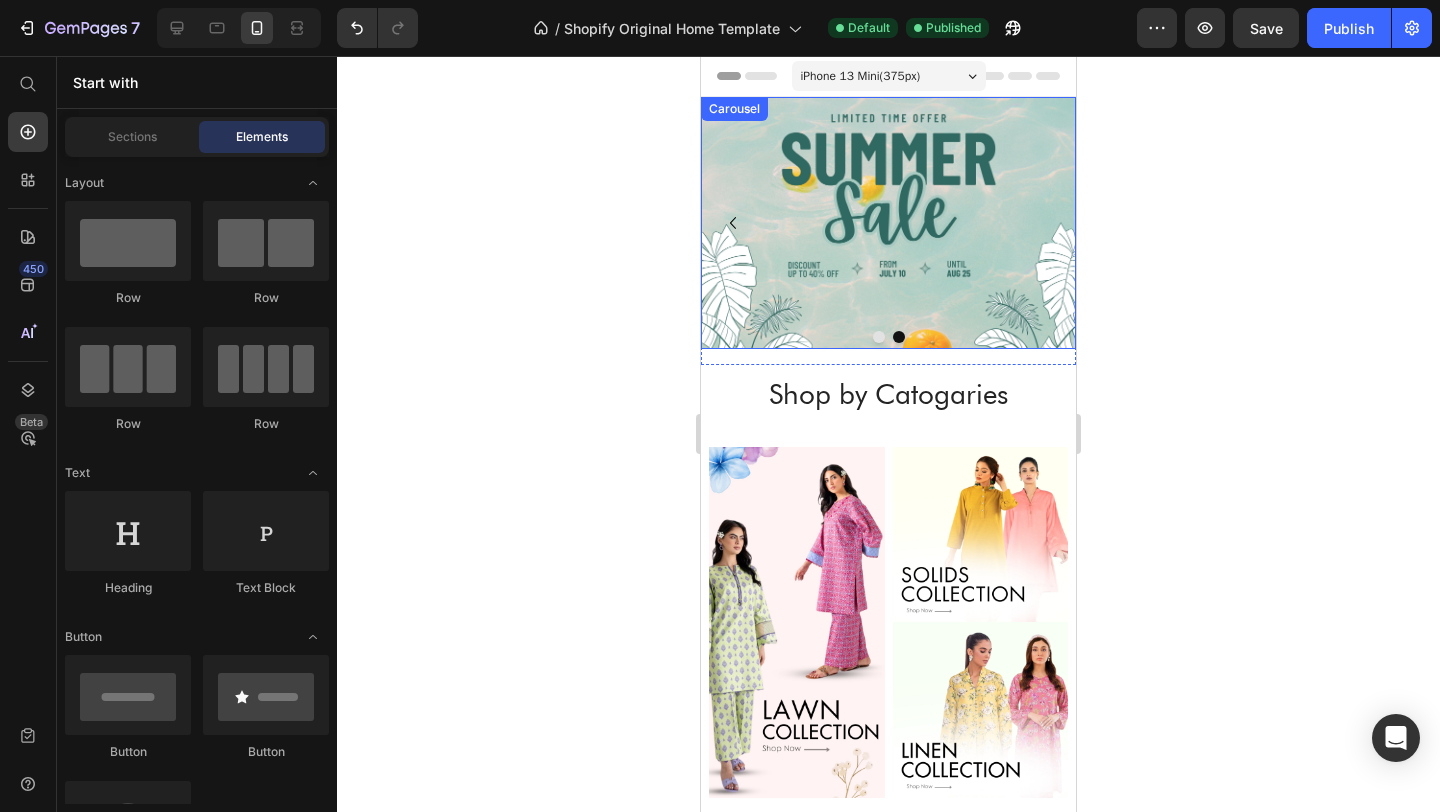 click at bounding box center [879, 337] 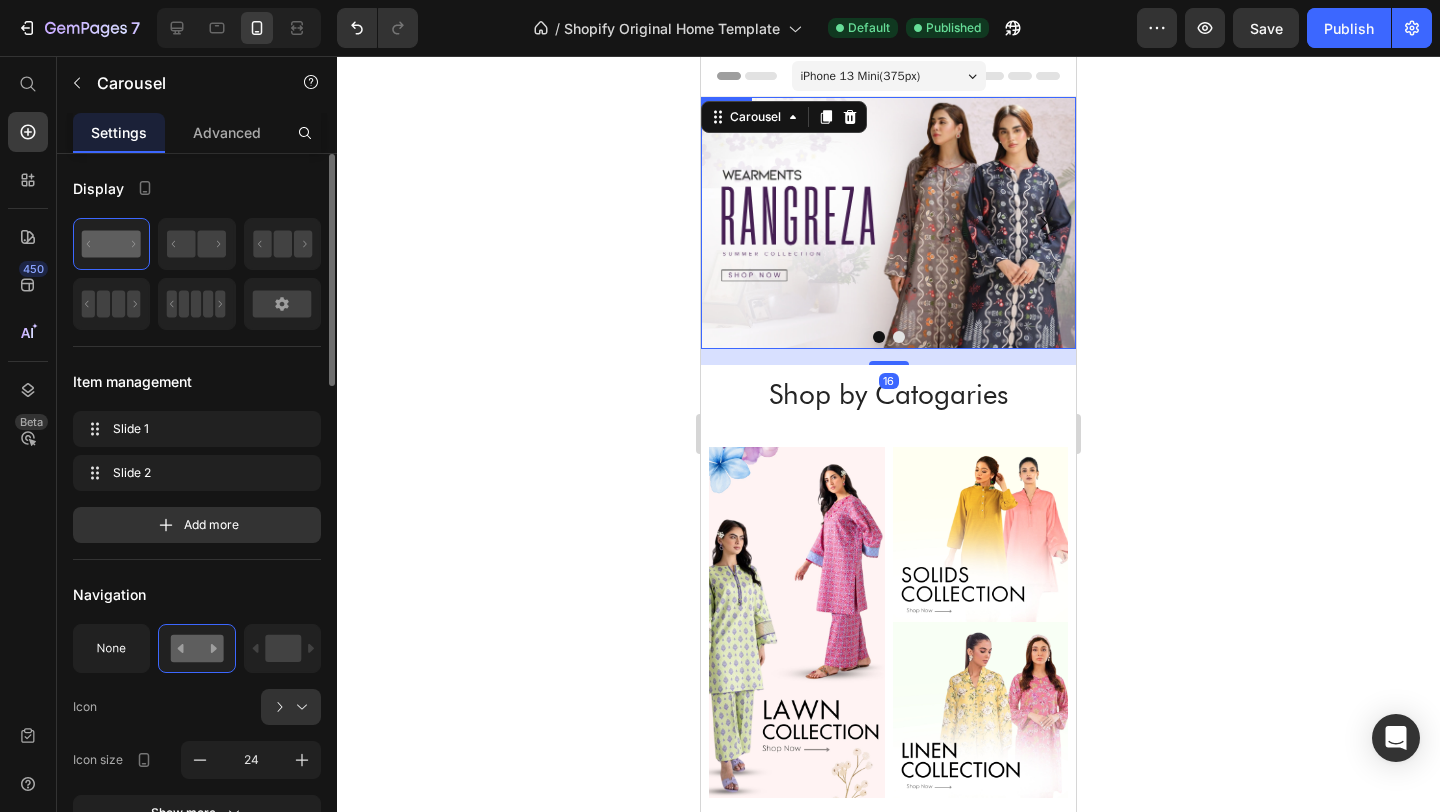 click 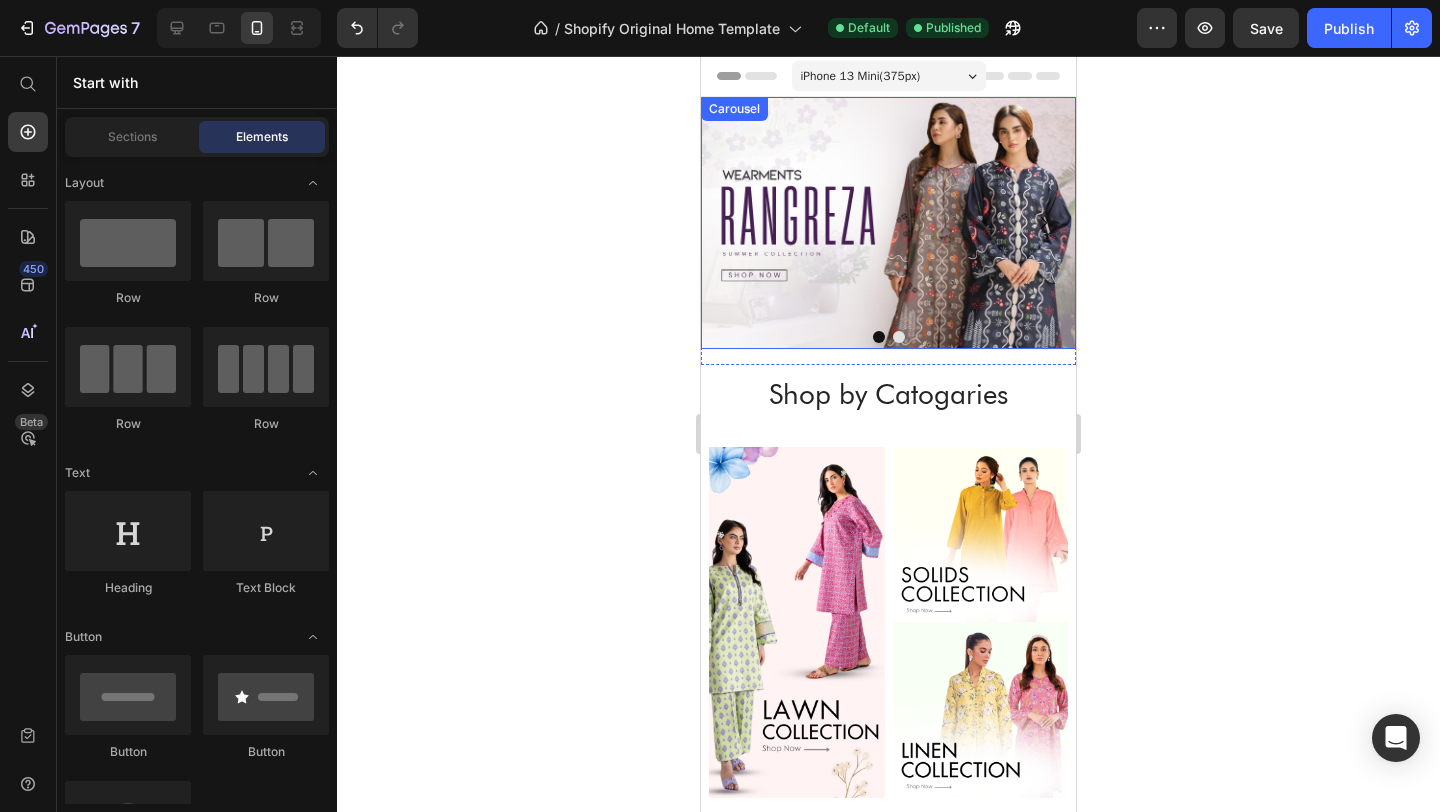 click at bounding box center (899, 337) 